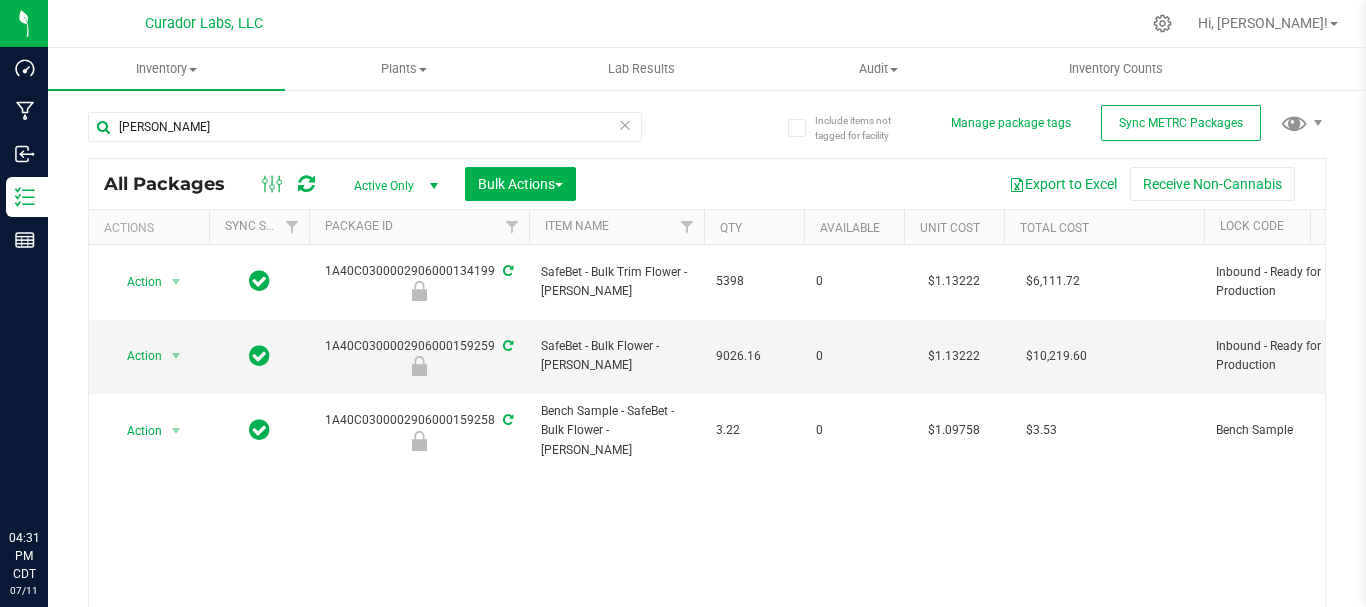 scroll, scrollTop: 0, scrollLeft: 0, axis: both 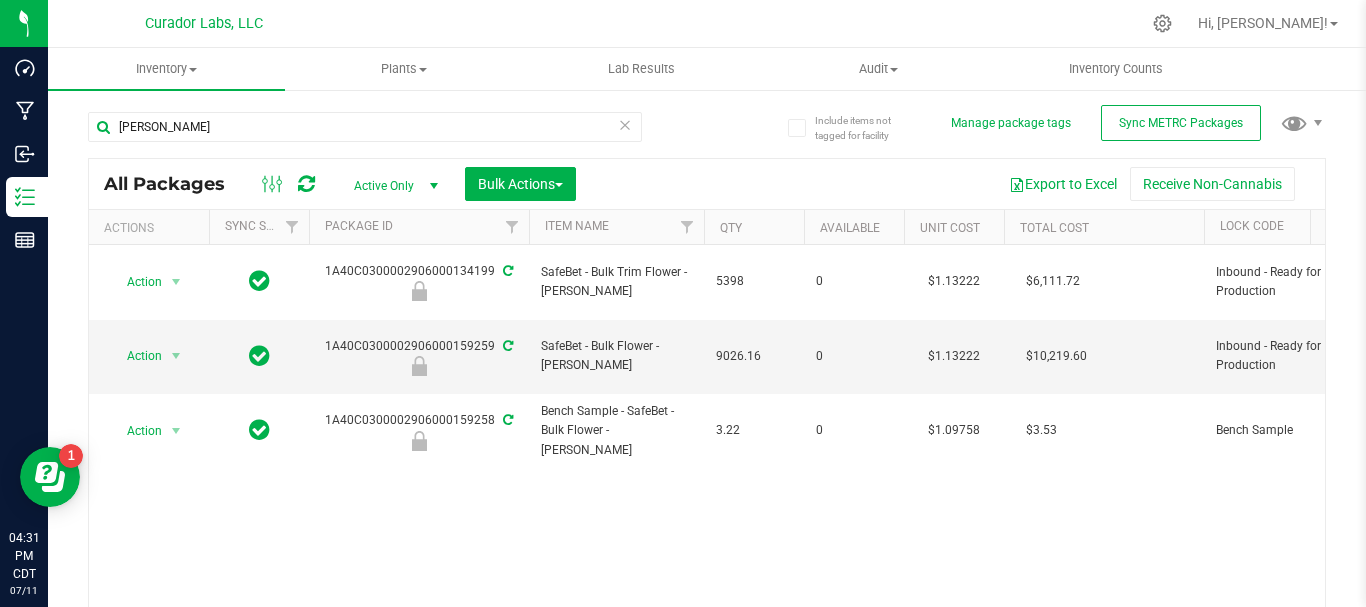 click on "don shul" at bounding box center (397, 126) 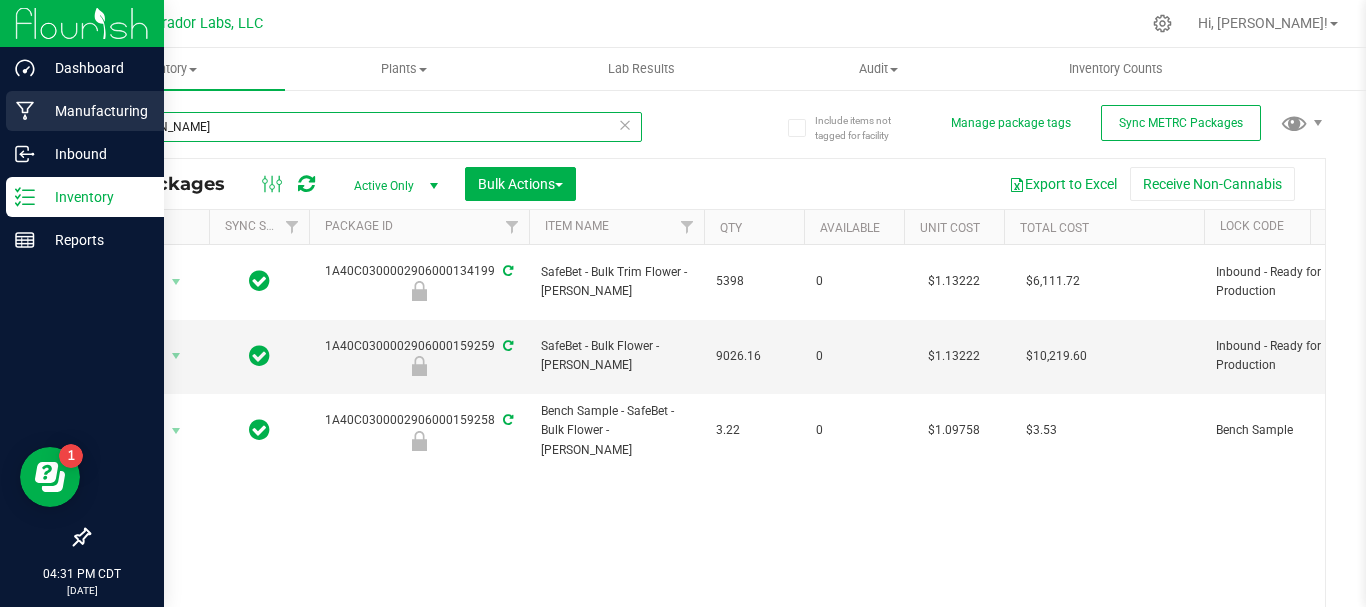 drag, startPoint x: 250, startPoint y: 130, endPoint x: 0, endPoint y: 117, distance: 250.33777 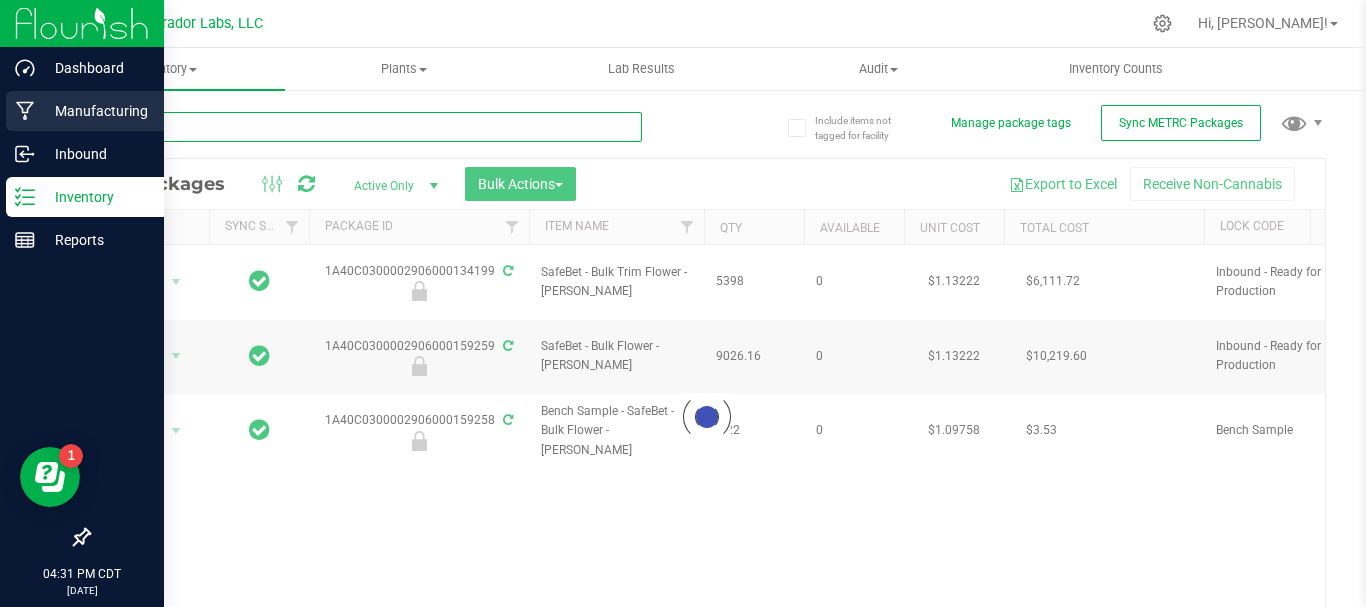 type on "the chop" 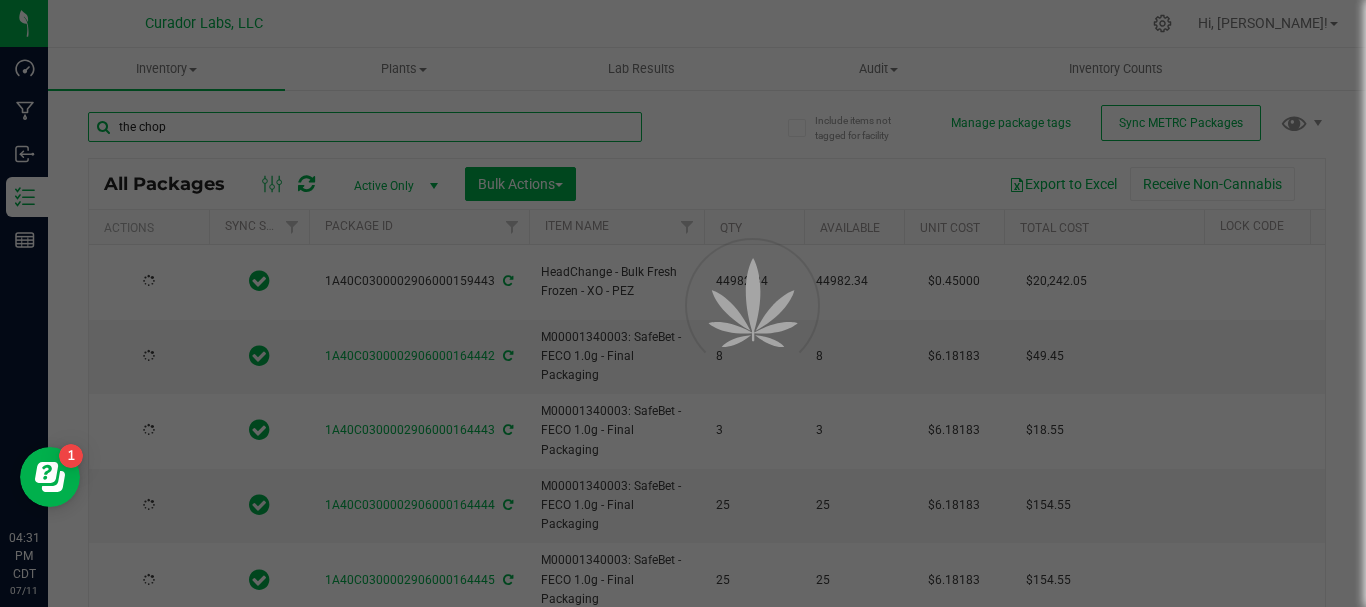 type on "[DATE]" 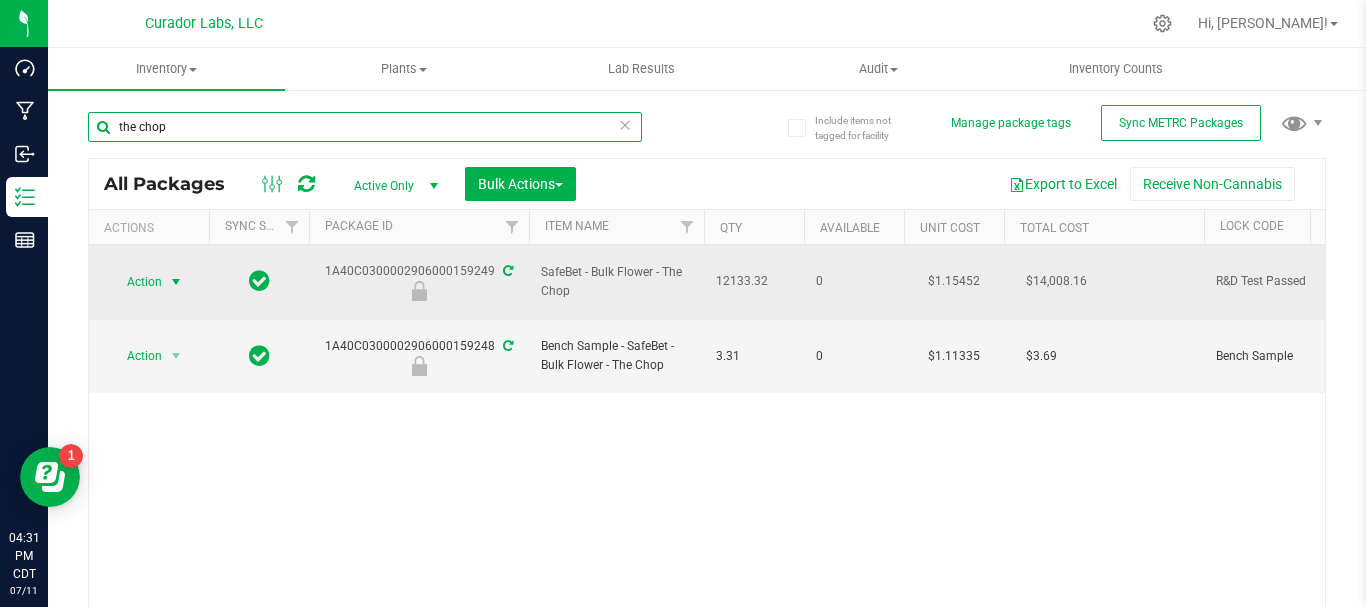 type on "the chop" 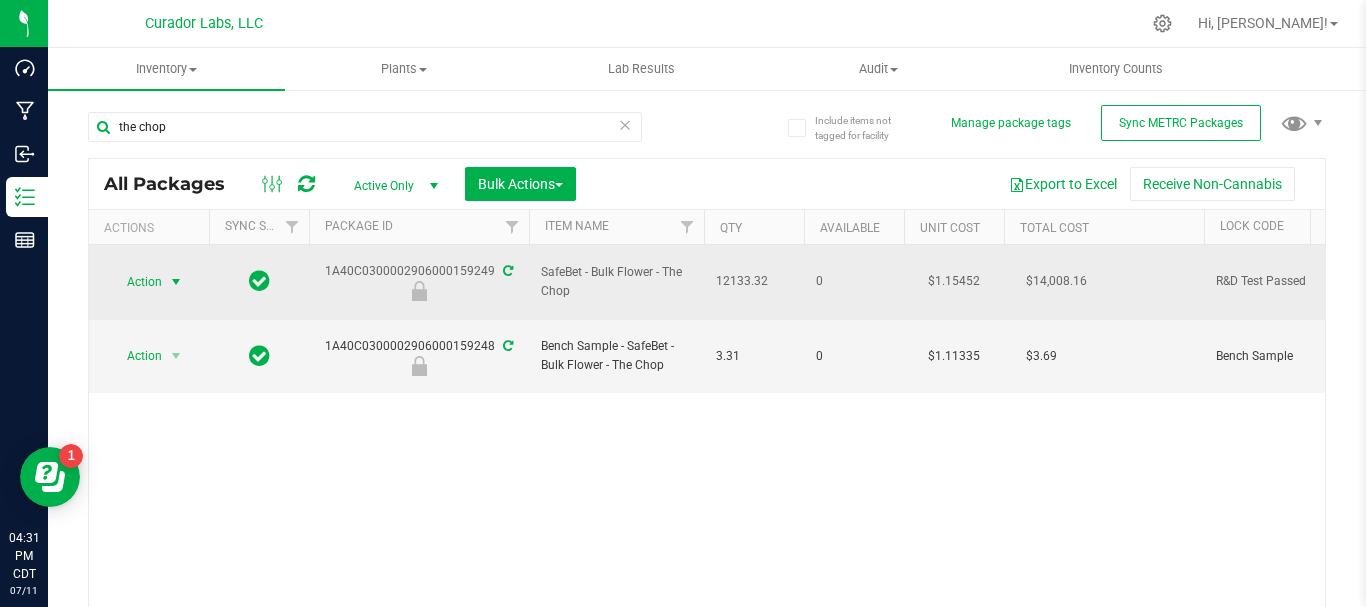 click on "Action" at bounding box center (136, 282) 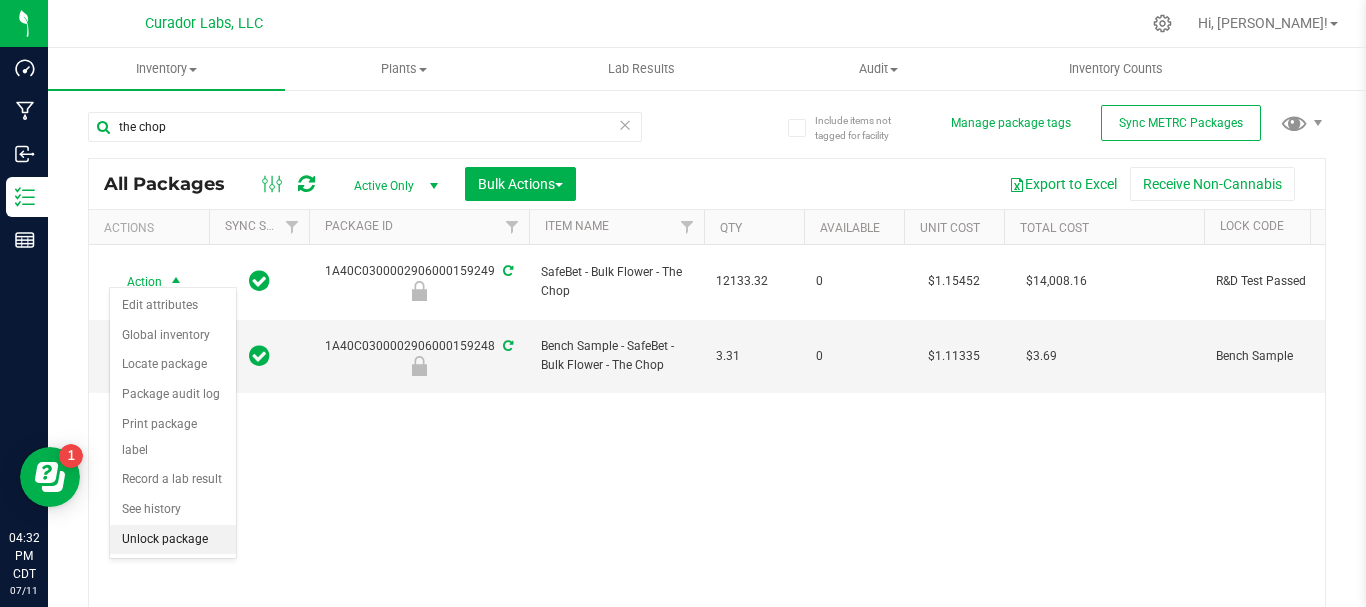 click on "Unlock package" at bounding box center (173, 540) 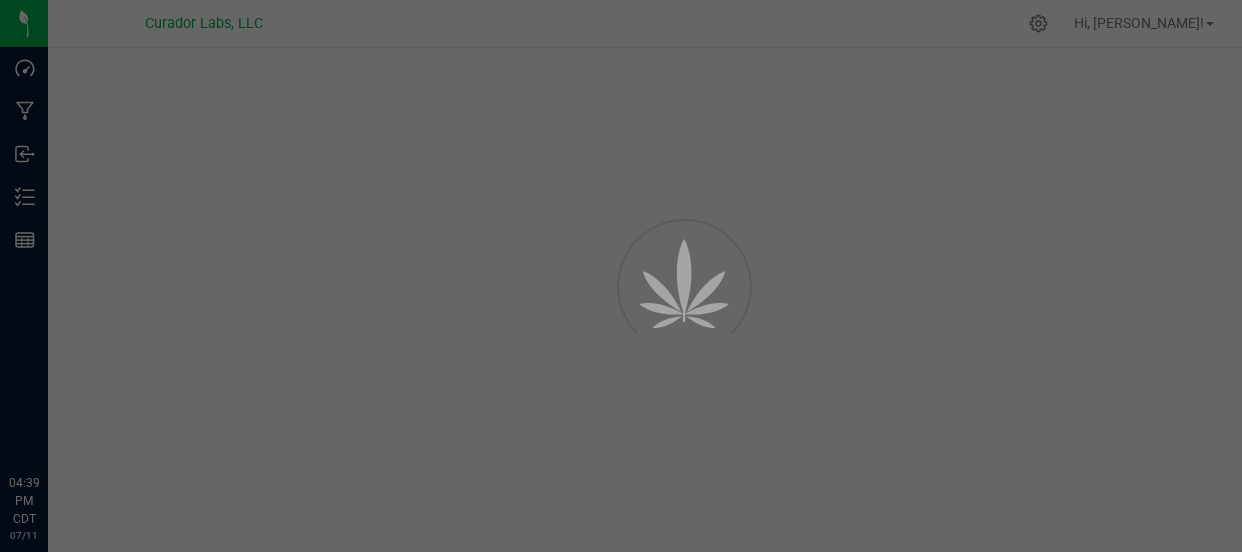 scroll, scrollTop: 0, scrollLeft: 0, axis: both 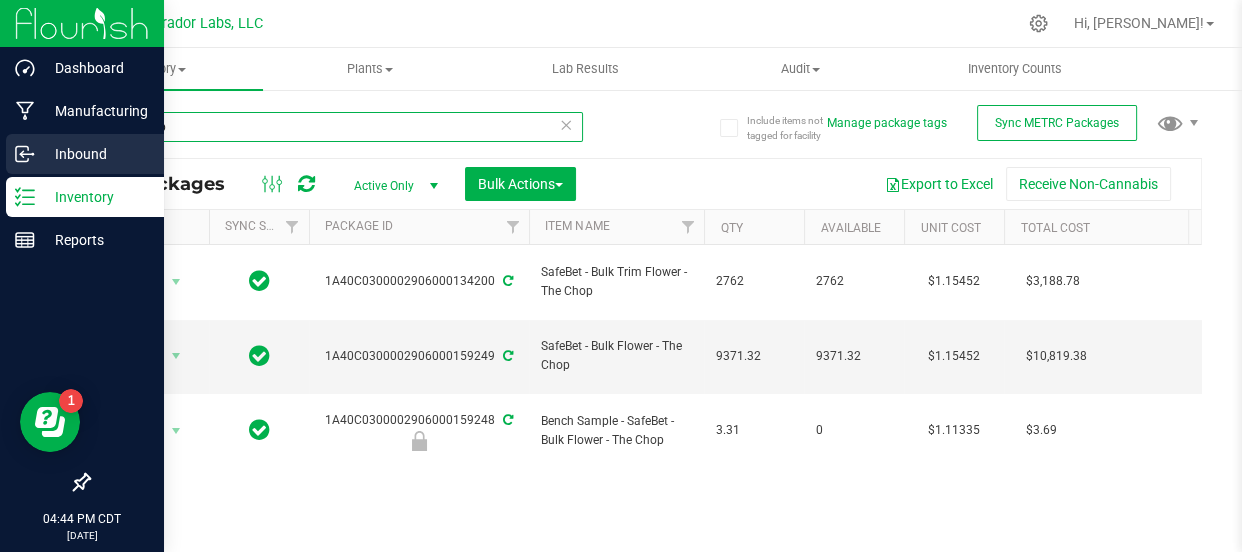 drag, startPoint x: 125, startPoint y: 120, endPoint x: 23, endPoint y: 144, distance: 104.78549 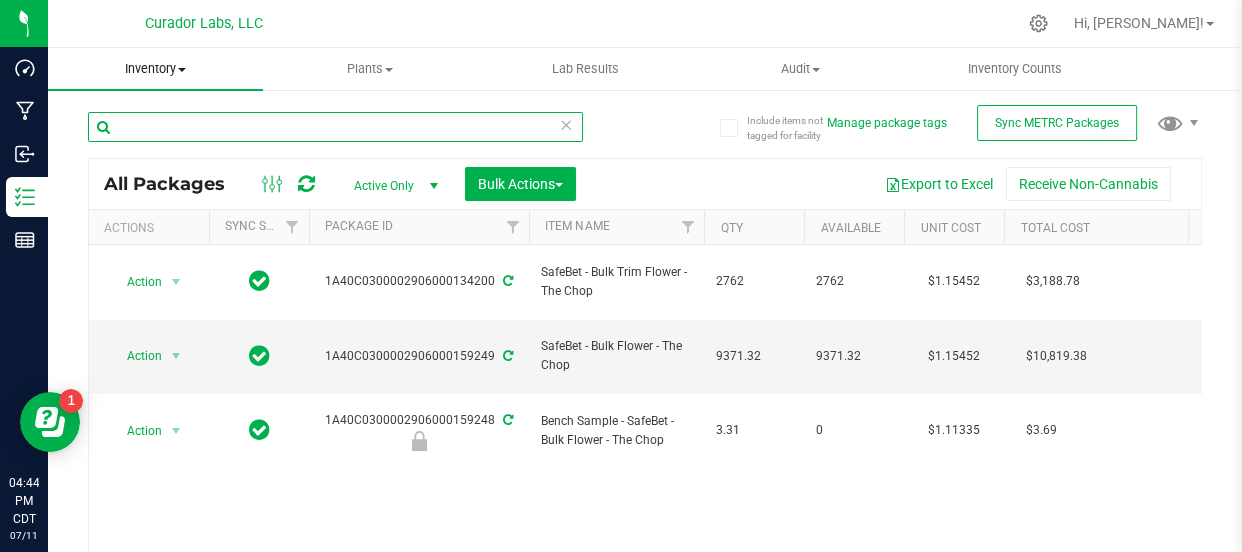 type 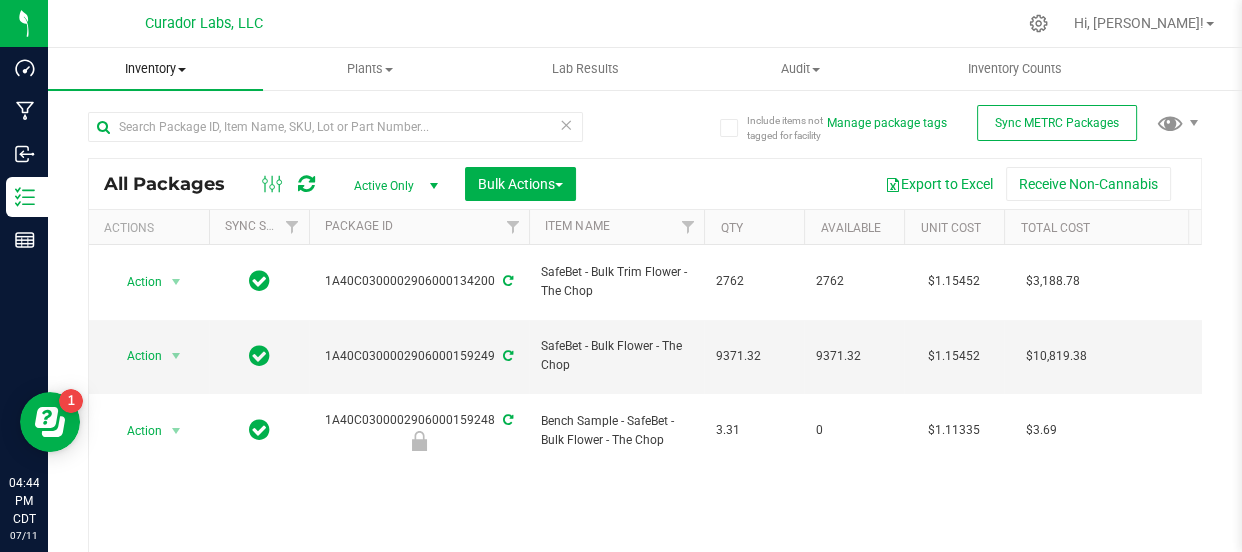 click on "Inventory
All packages
All inventory
Waste log
Create inventory
Plants
All plants" at bounding box center (645, 300) 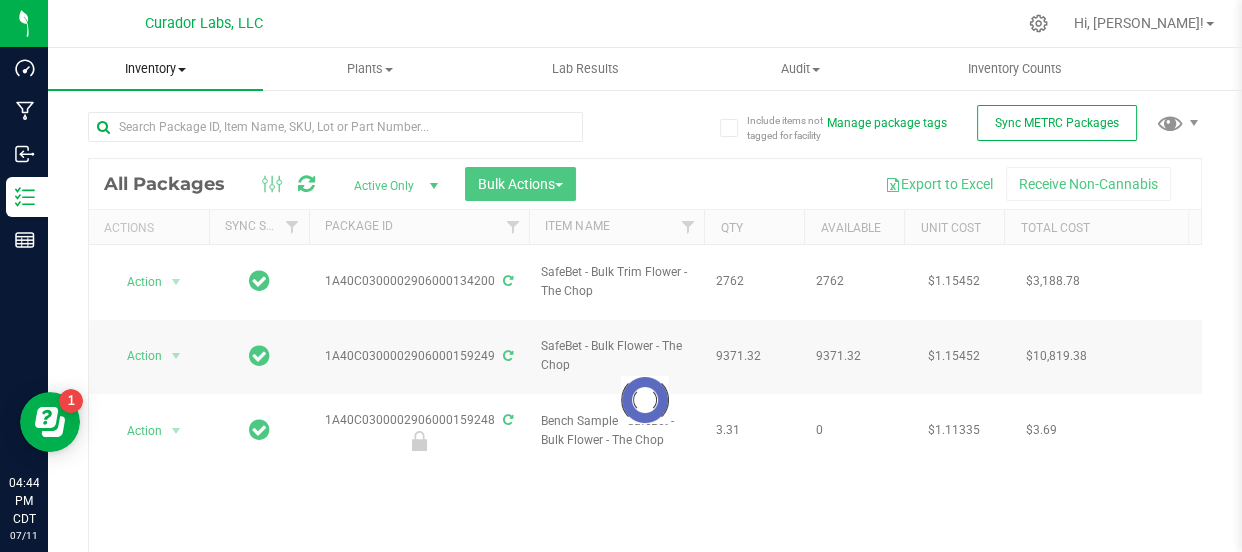 click on "Inventory" at bounding box center [155, 69] 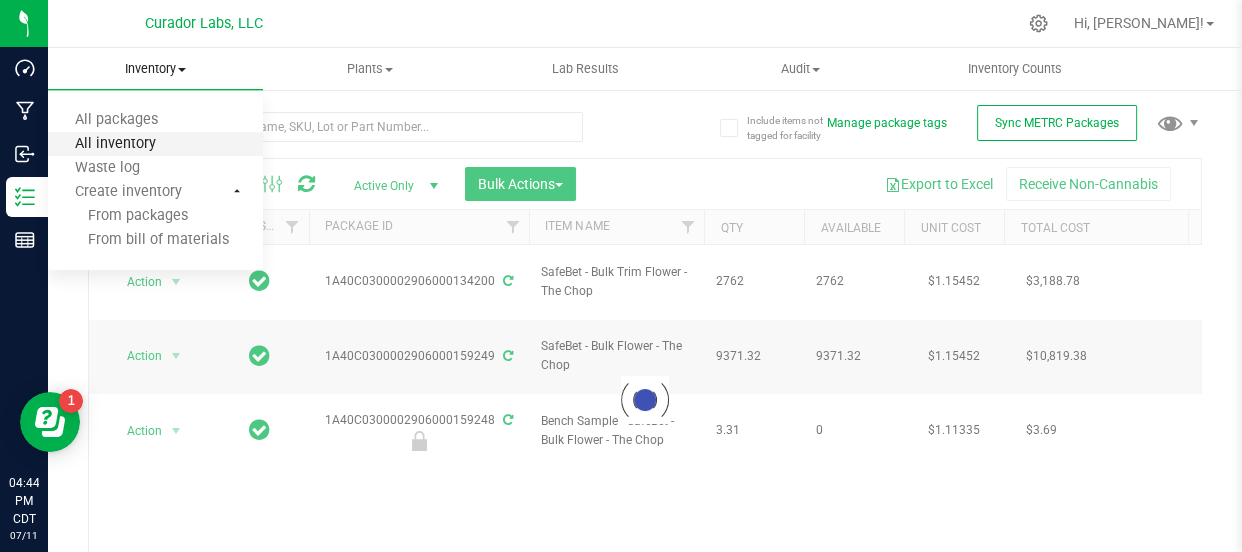 click on "All inventory" at bounding box center (115, 144) 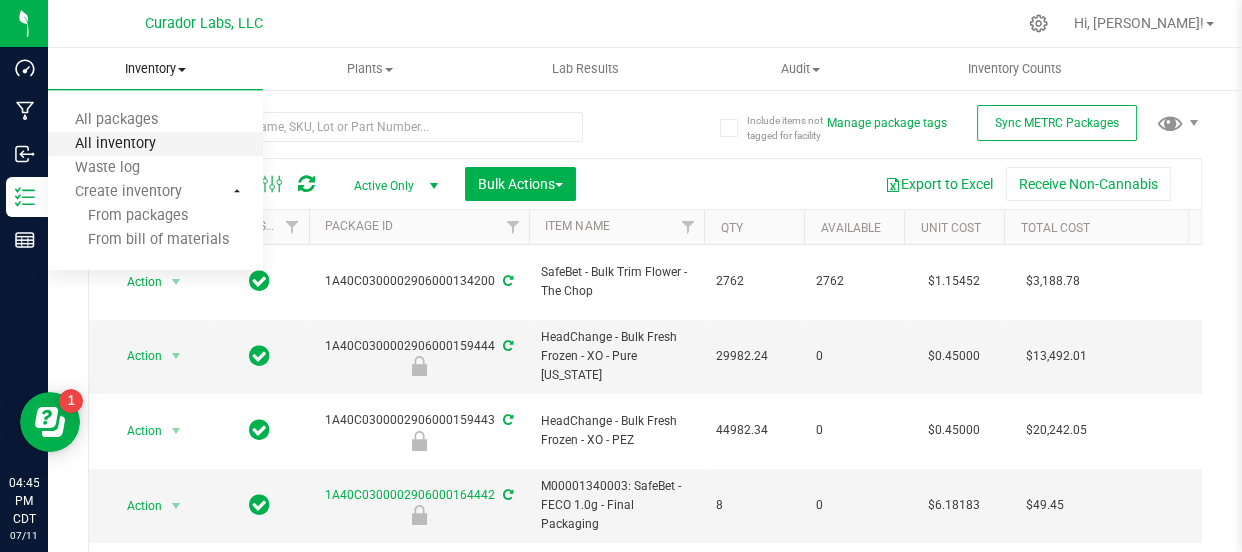 click on "All inventory" at bounding box center [115, 144] 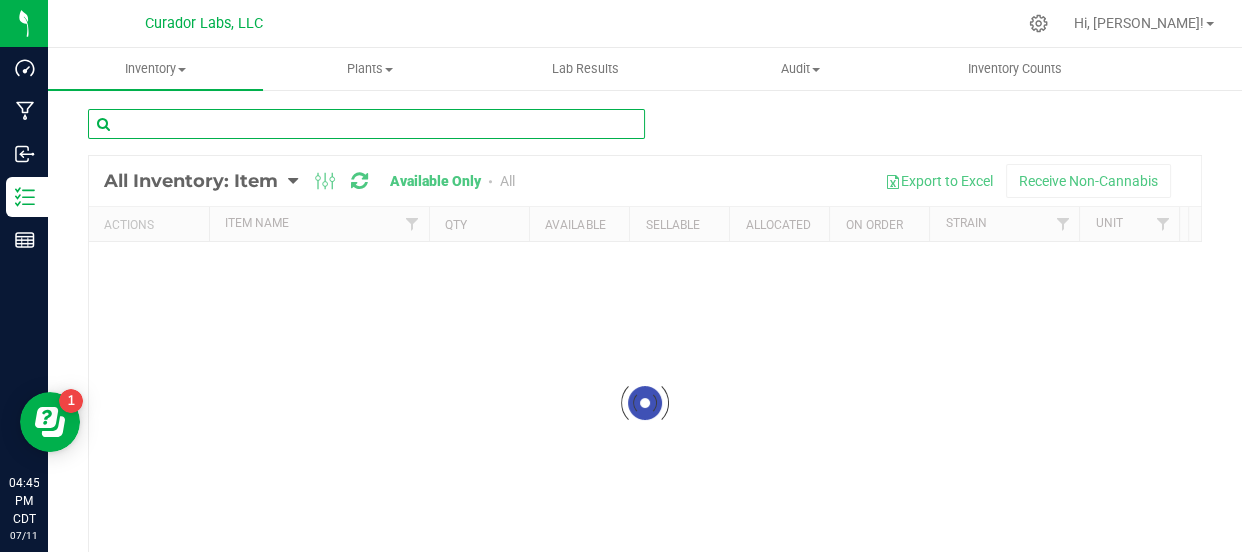 click at bounding box center (366, 124) 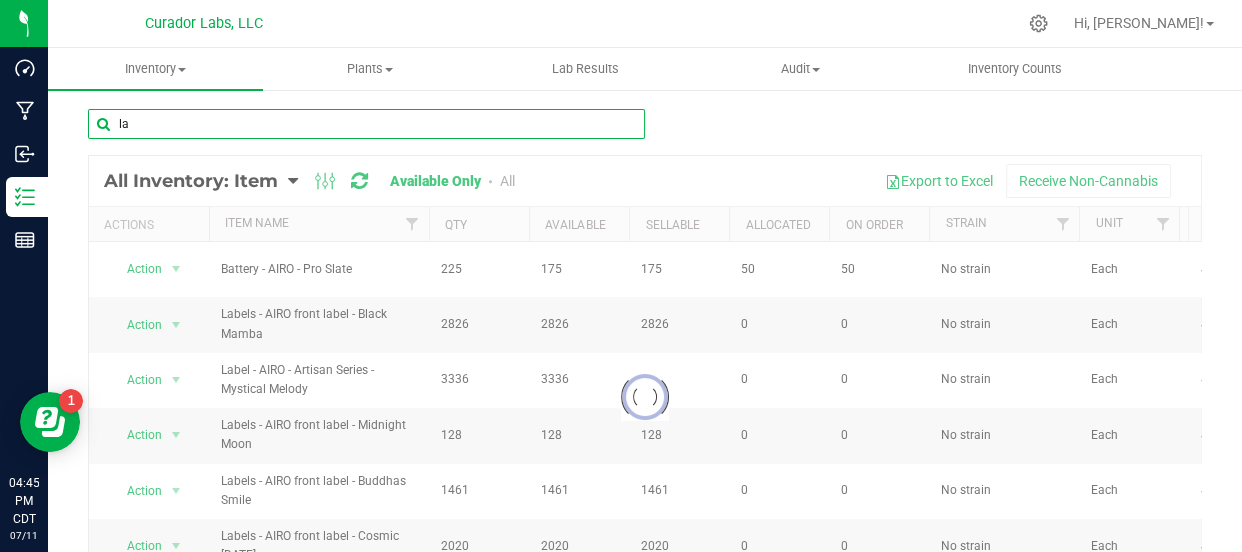 type on "l" 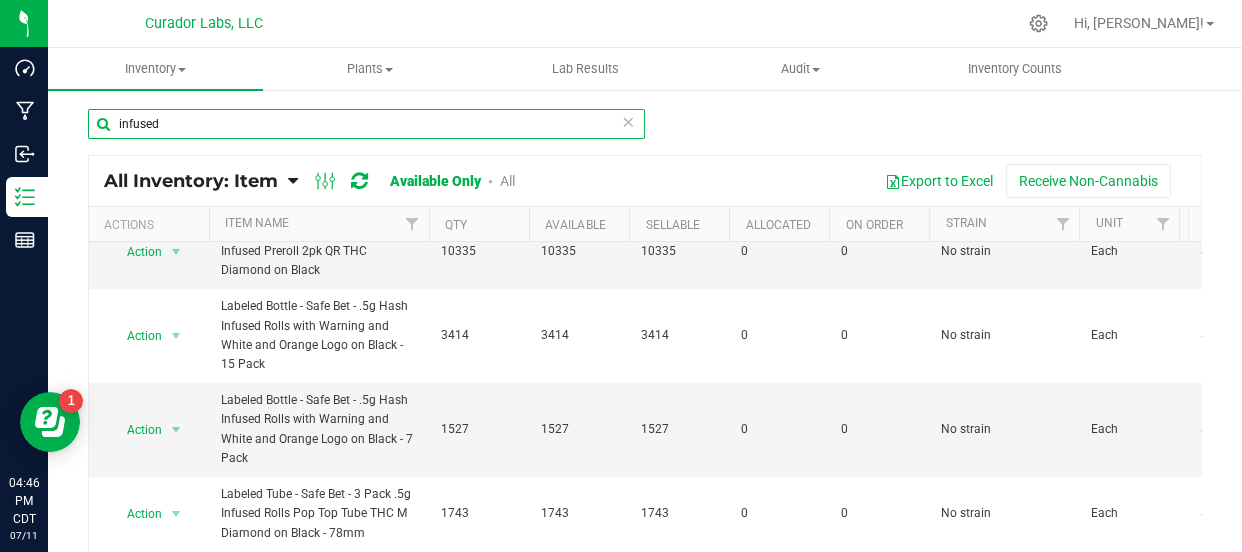 scroll, scrollTop: 409, scrollLeft: 0, axis: vertical 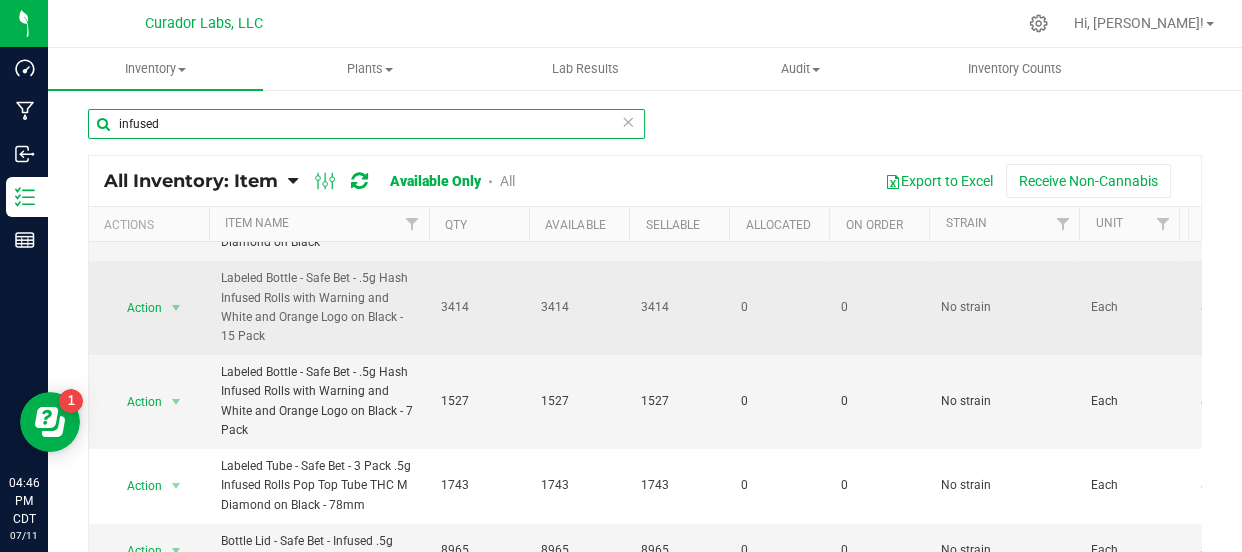 type on "infused" 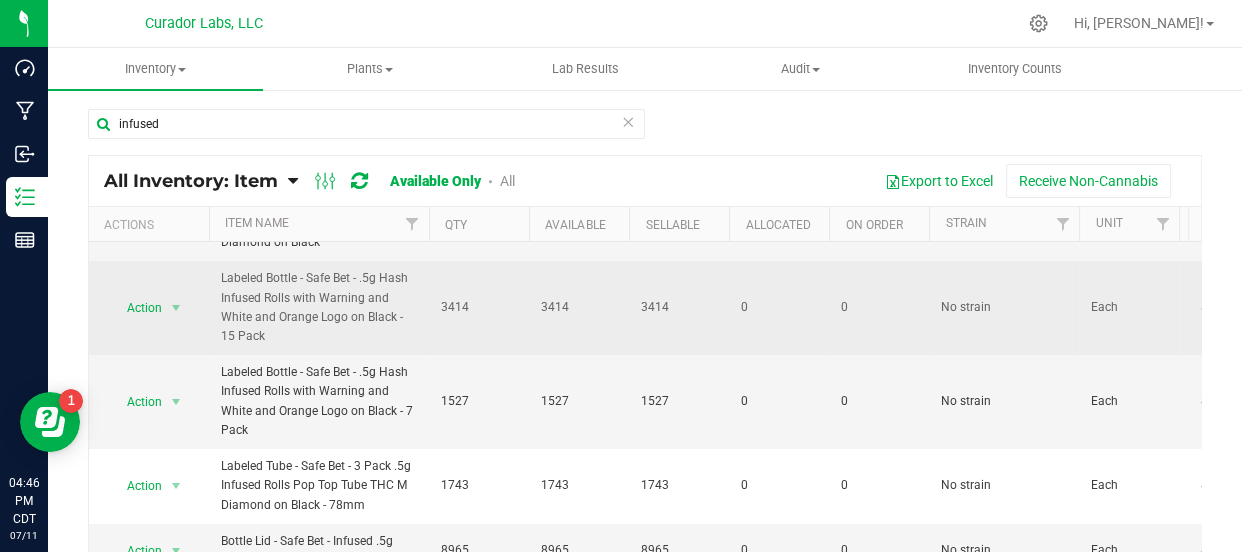 click on "Labeled Bottle - Safe Bet - .5g Hash Infused Rolls with Warning and White and Orange Logo on Black - 15 Pack" at bounding box center (319, 307) 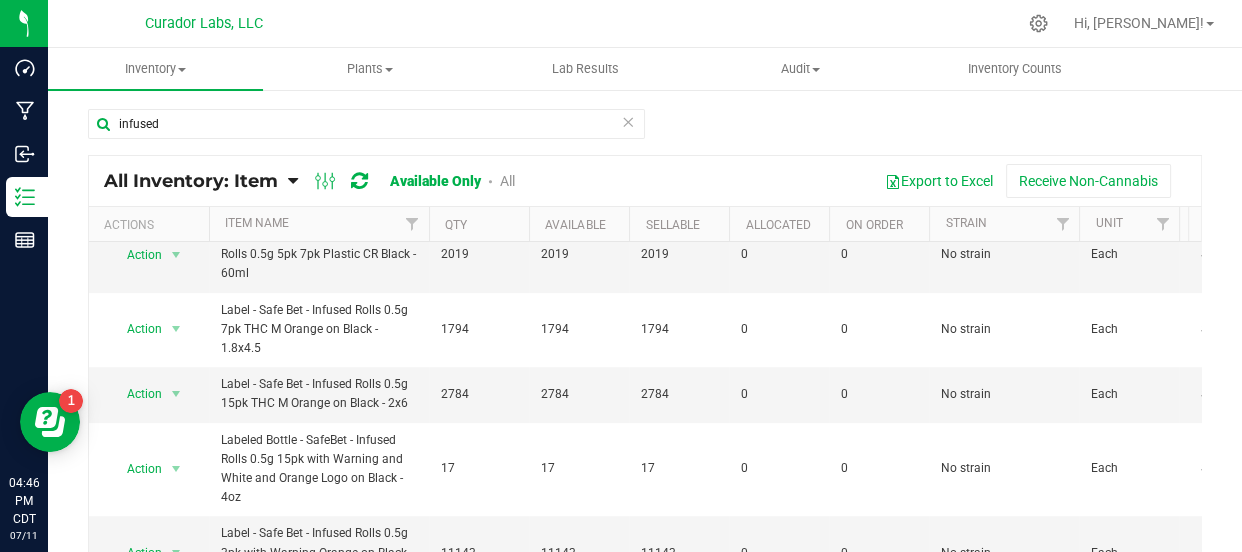 scroll, scrollTop: 1136, scrollLeft: 0, axis: vertical 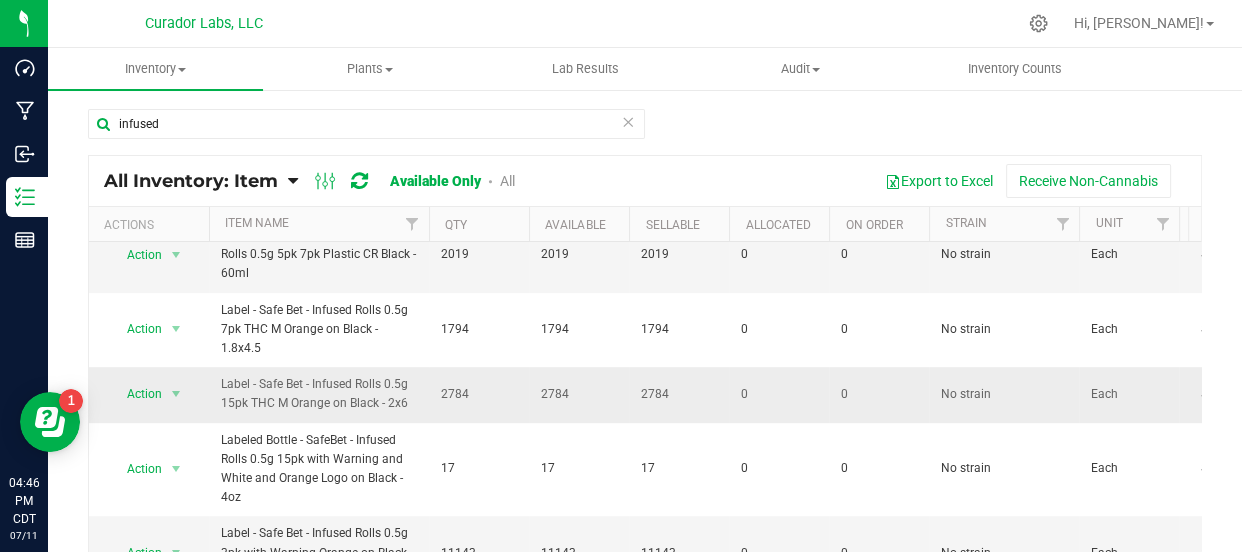 drag, startPoint x: 410, startPoint y: 407, endPoint x: 221, endPoint y: 386, distance: 190.16309 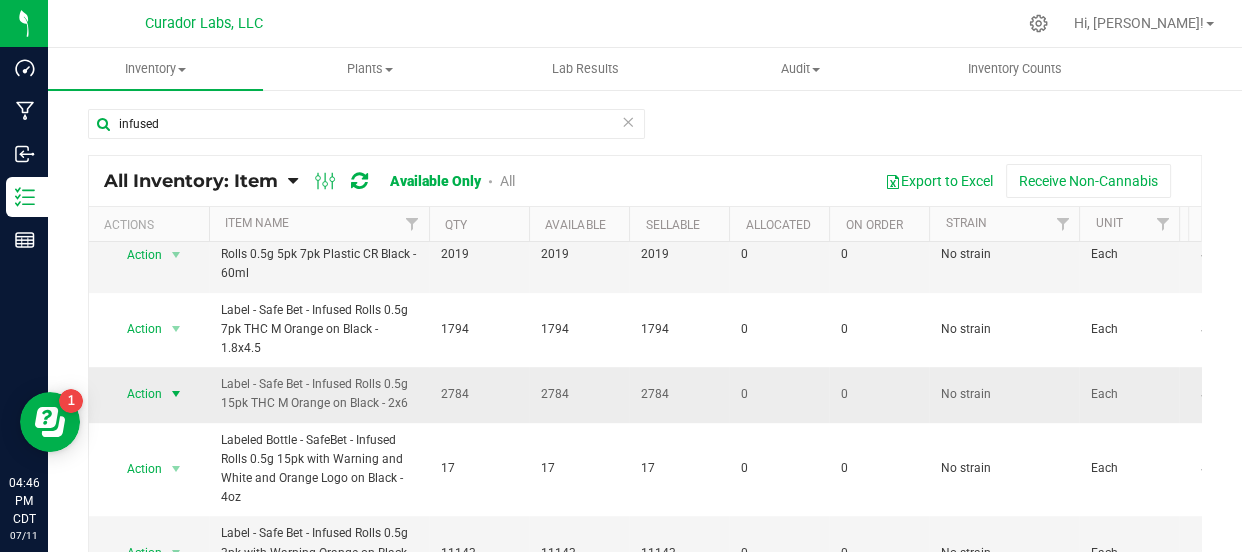 click on "Action" at bounding box center (136, 394) 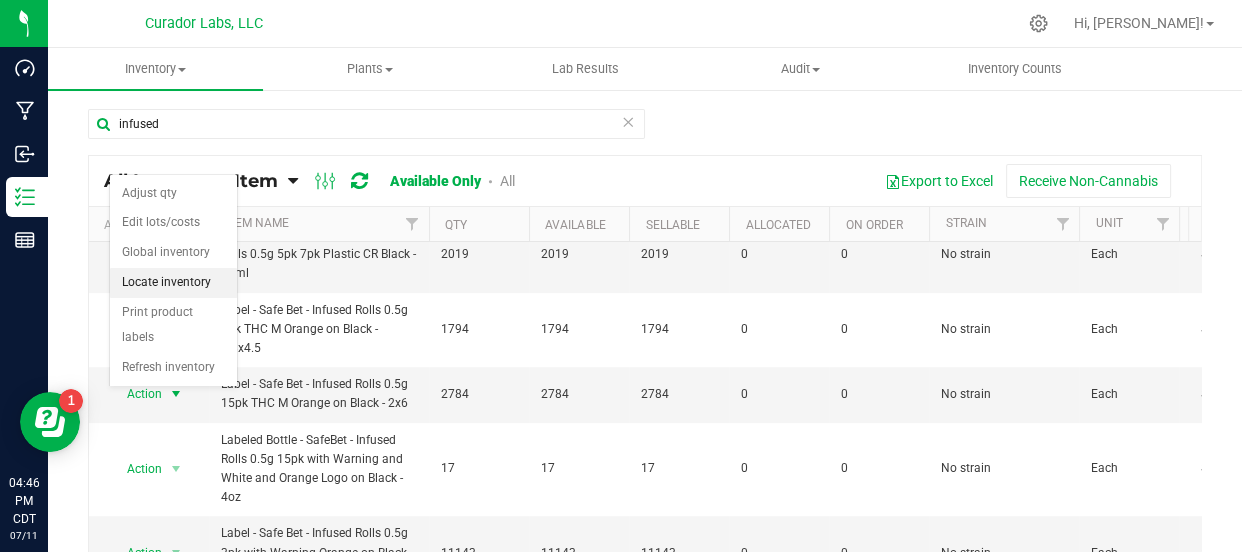 click on "Locate inventory" at bounding box center [173, 283] 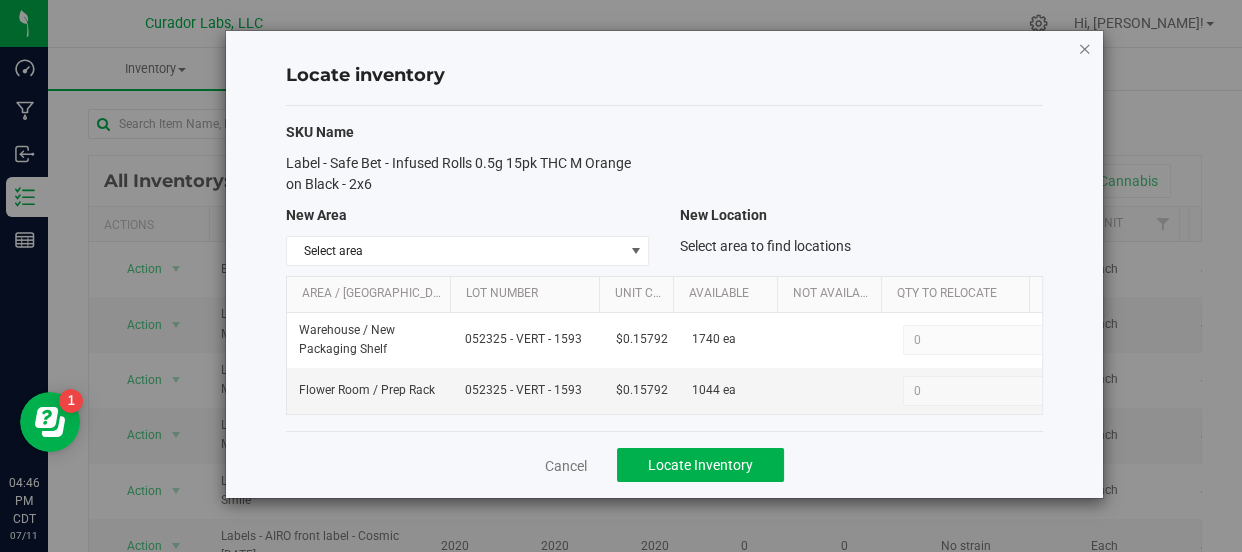 click at bounding box center [1085, 48] 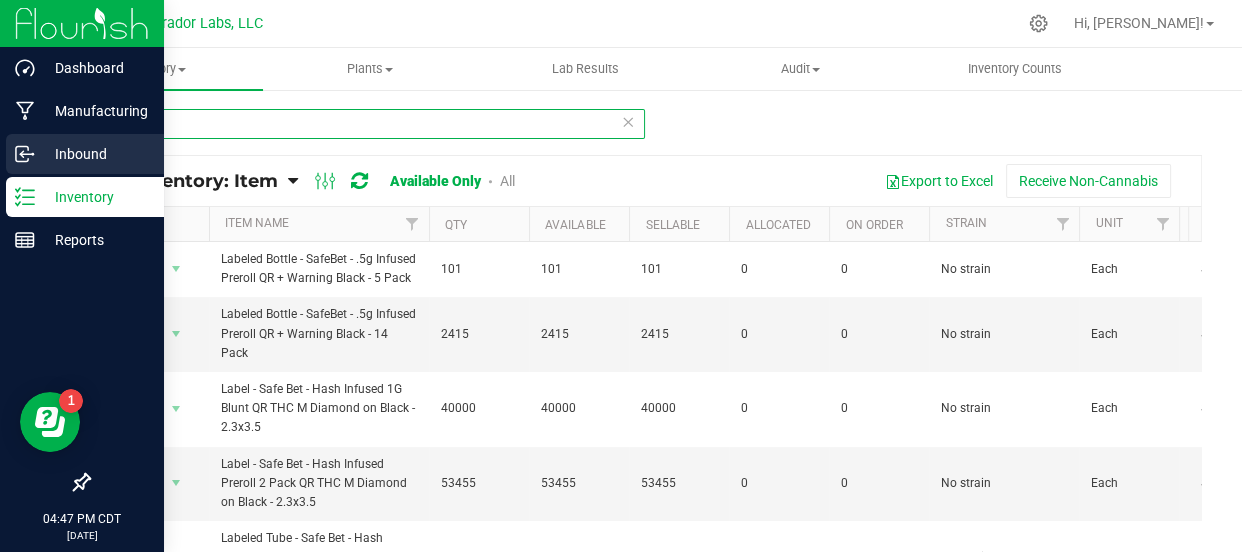 drag, startPoint x: 189, startPoint y: 120, endPoint x: 0, endPoint y: 164, distance: 194.05412 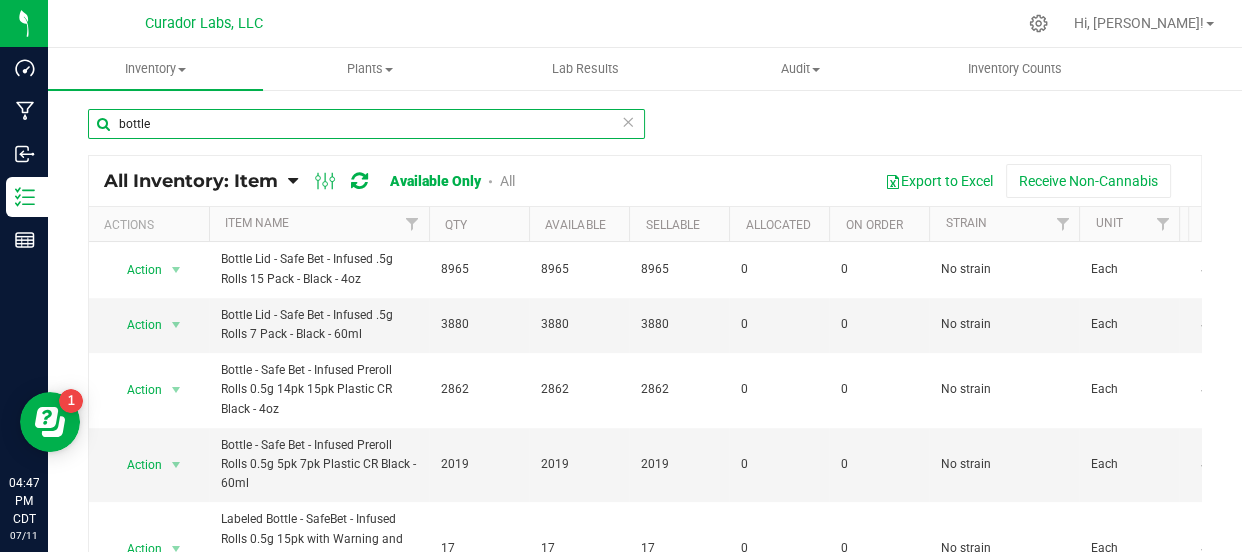 scroll, scrollTop: 802, scrollLeft: 0, axis: vertical 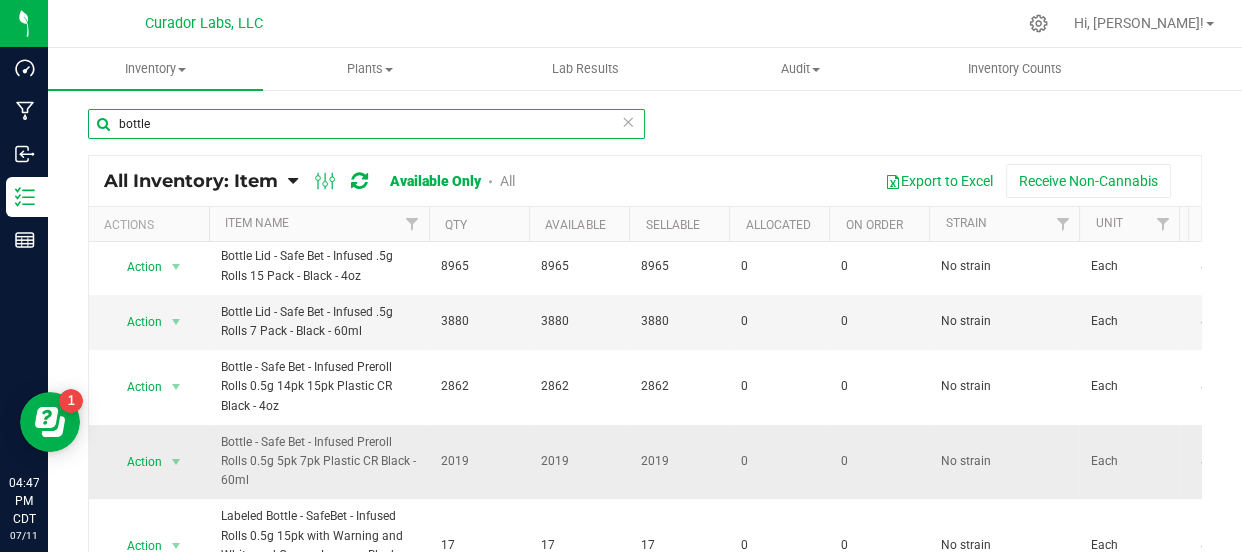type on "bottle" 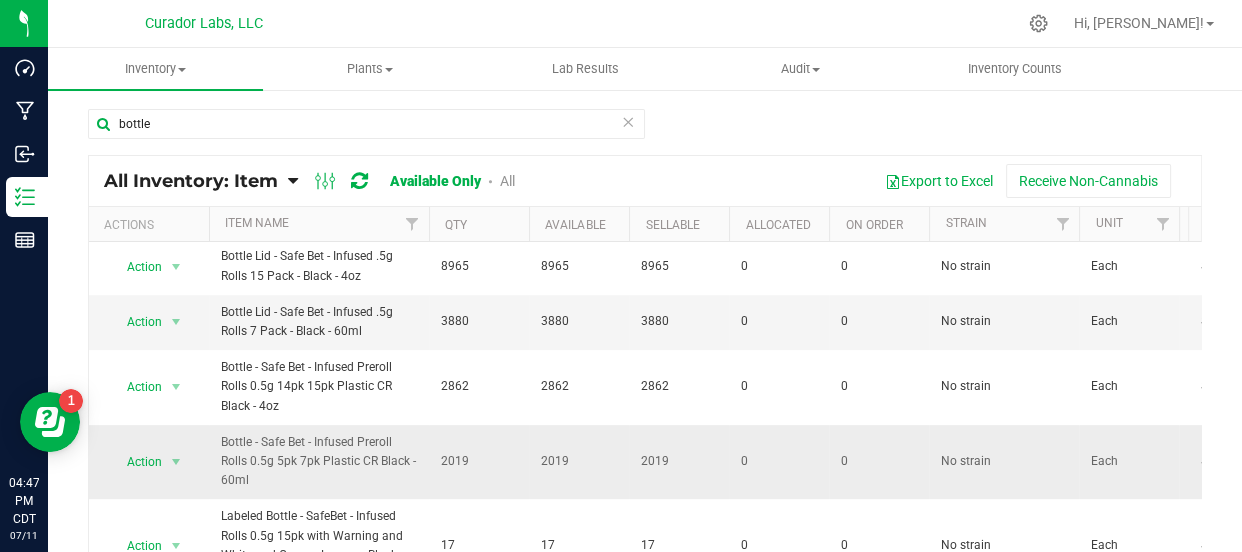 drag, startPoint x: 290, startPoint y: 499, endPoint x: 220, endPoint y: 457, distance: 81.63332 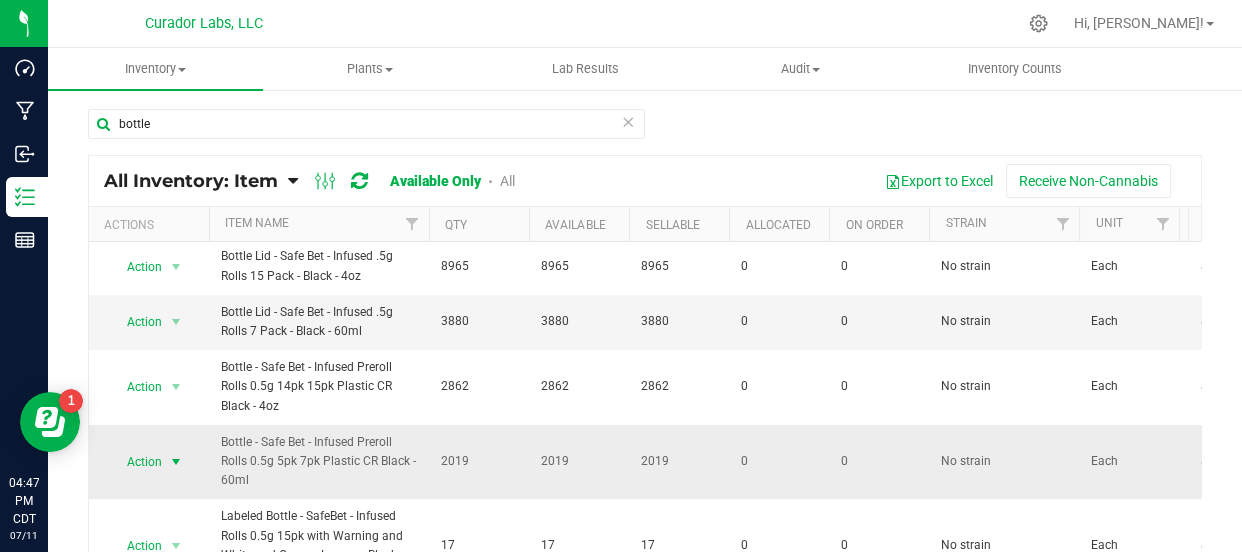 click on "Action" at bounding box center [136, 462] 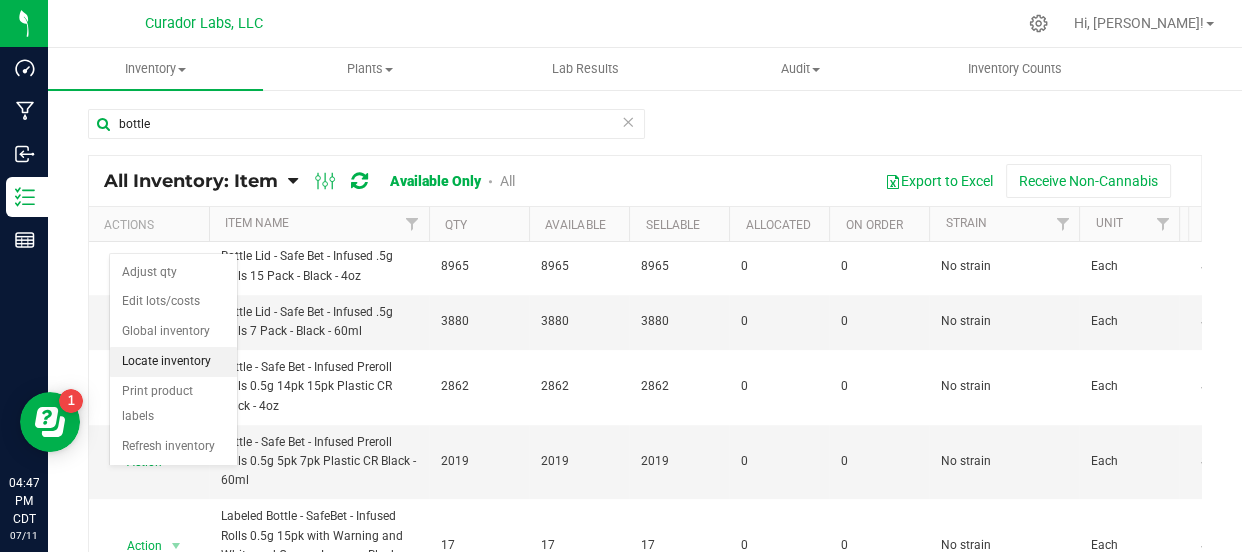 click on "Locate inventory" at bounding box center [173, 362] 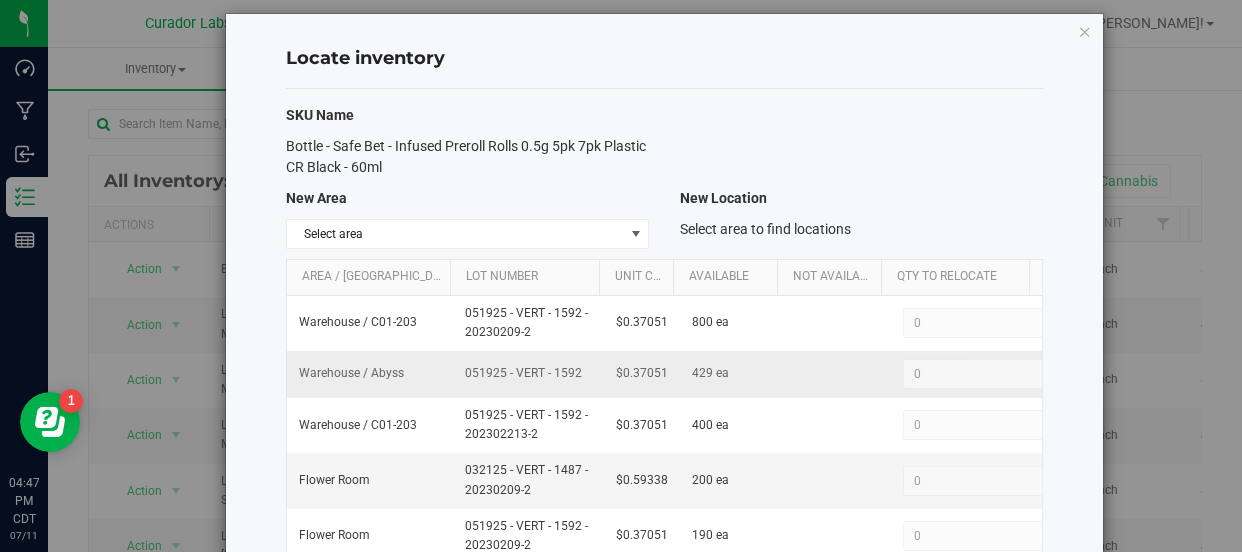 scroll, scrollTop: 141, scrollLeft: 0, axis: vertical 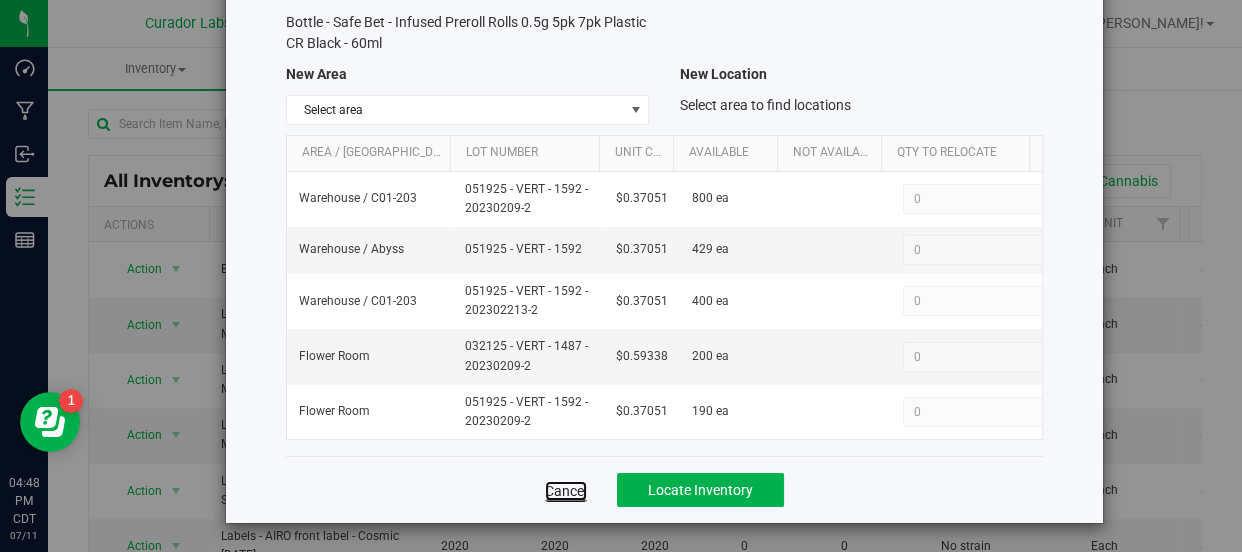 click on "Cancel" at bounding box center (566, 491) 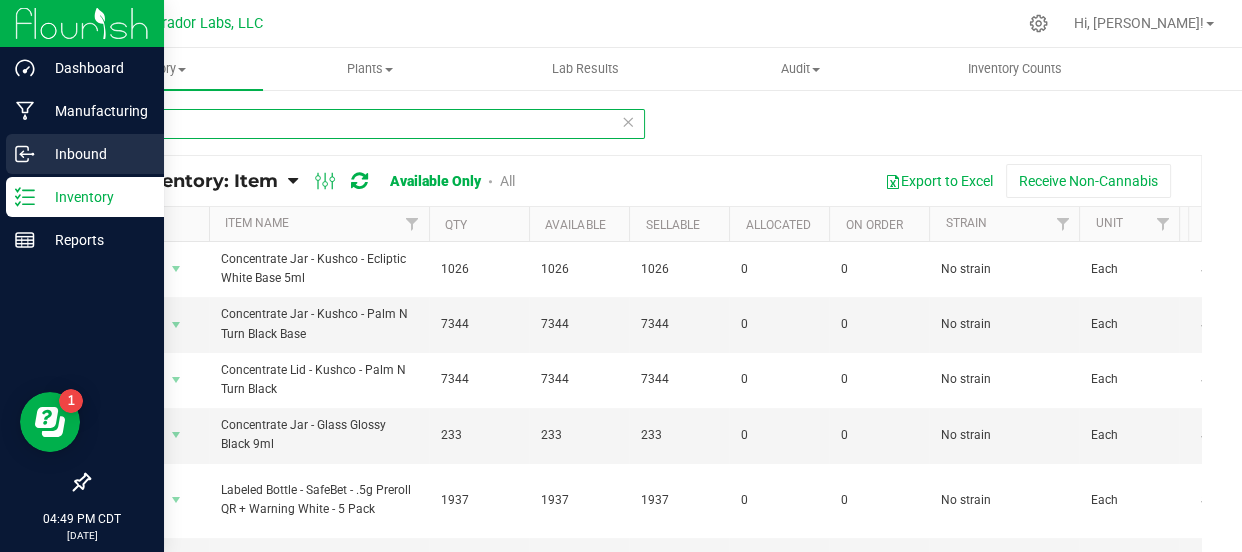 drag, startPoint x: 163, startPoint y: 116, endPoint x: 10, endPoint y: 150, distance: 156.73225 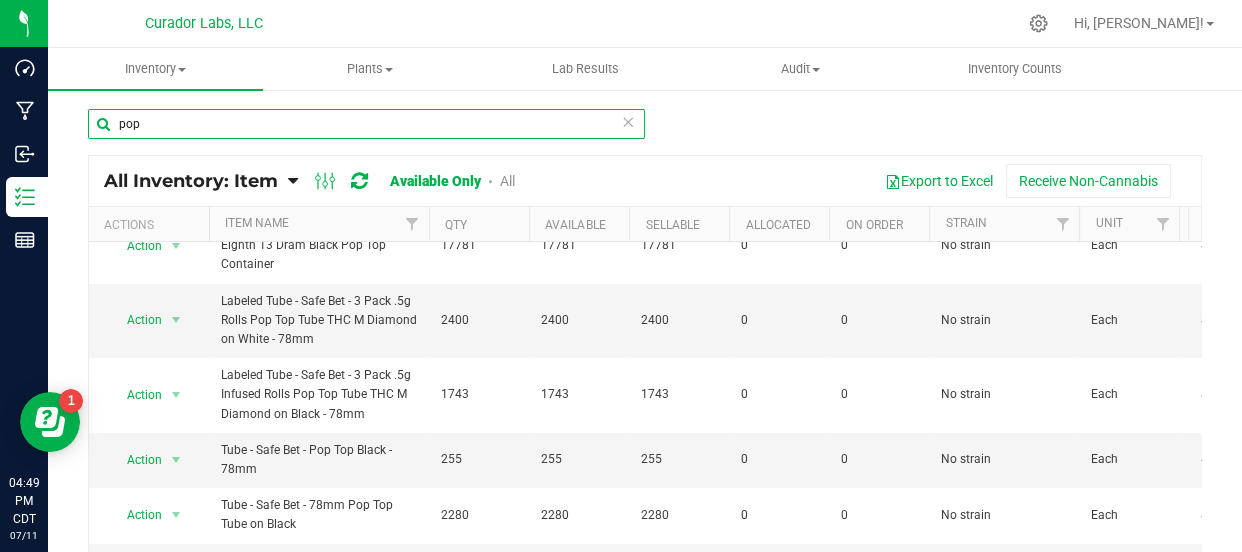 scroll, scrollTop: 54, scrollLeft: 0, axis: vertical 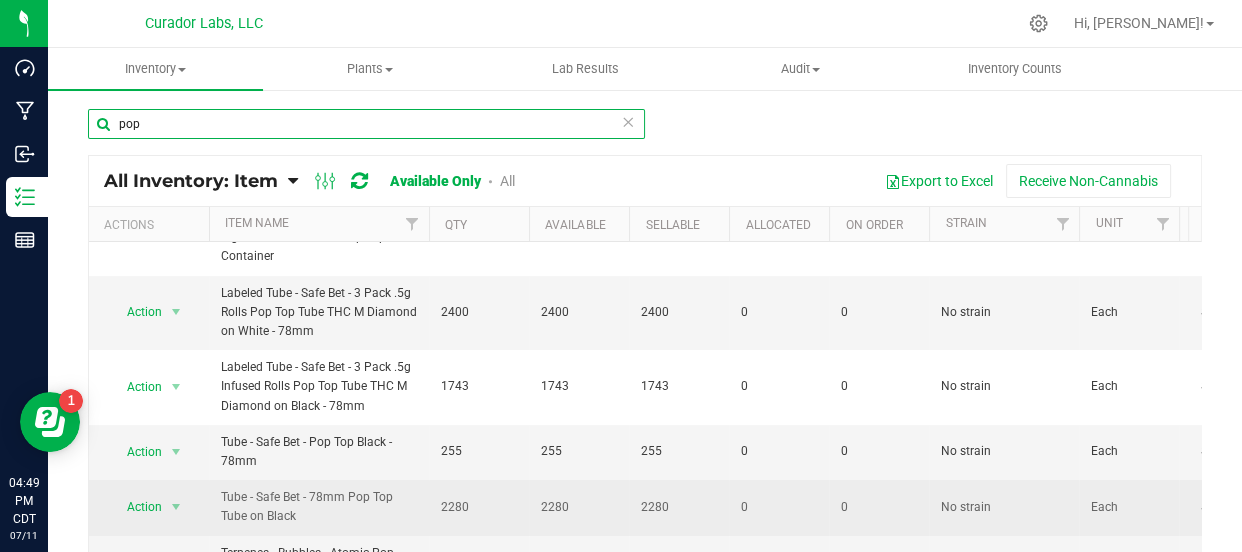 type on "pop" 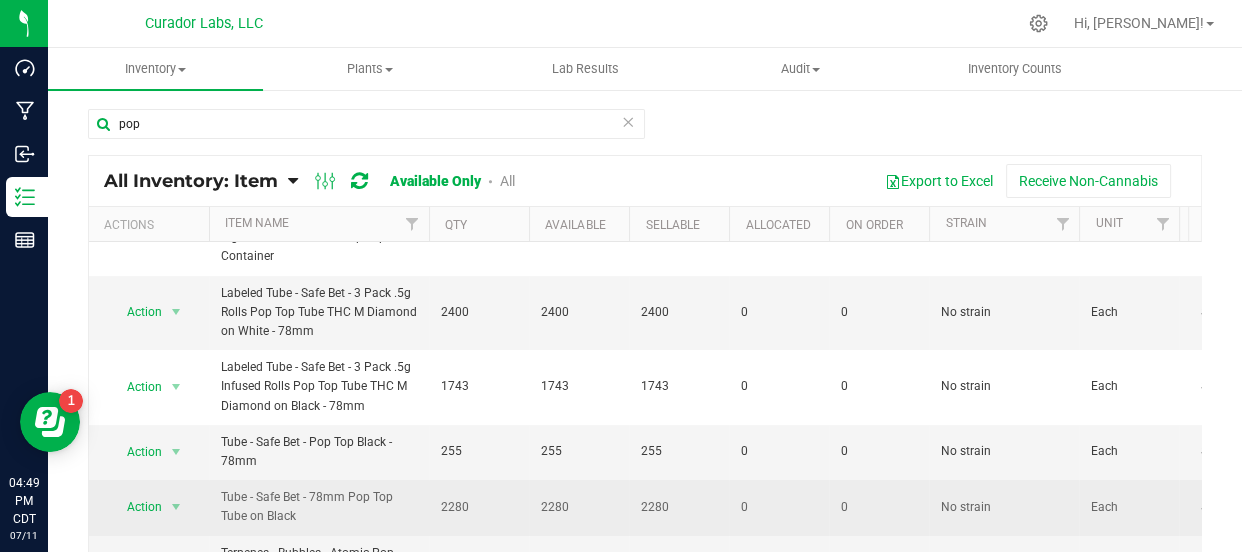 drag, startPoint x: 257, startPoint y: 497, endPoint x: 217, endPoint y: 487, distance: 41.231056 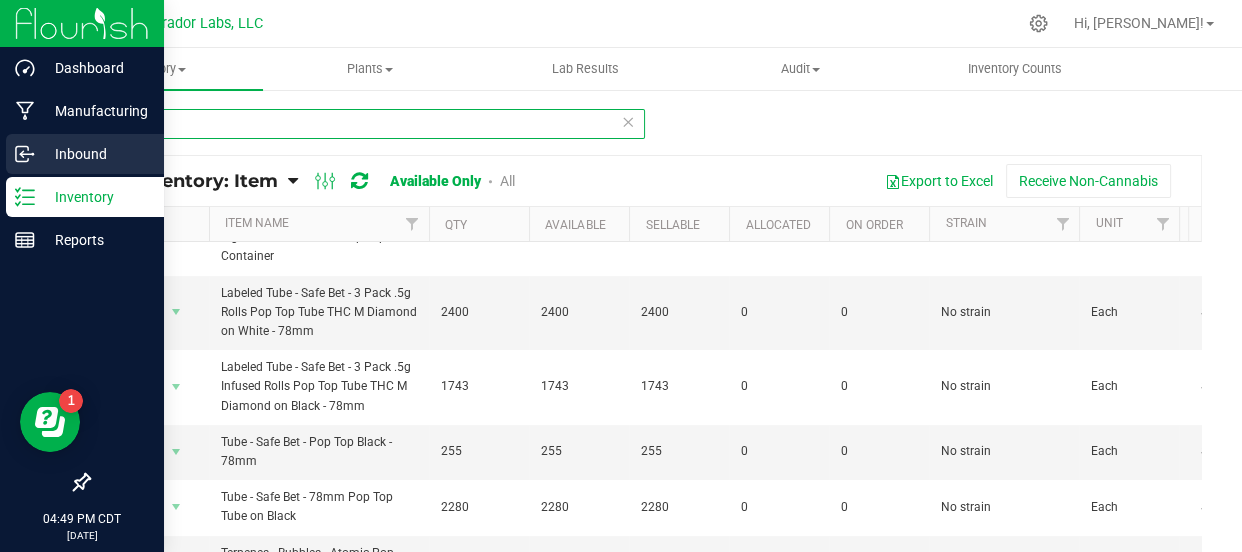 drag, startPoint x: 10, startPoint y: 149, endPoint x: 0, endPoint y: 160, distance: 14.866069 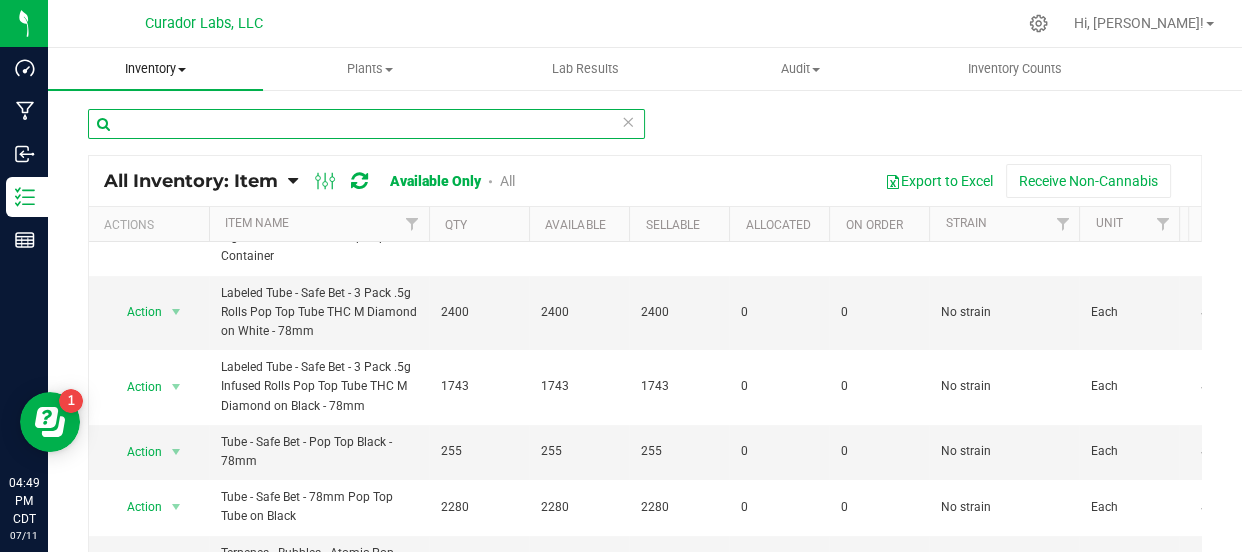type 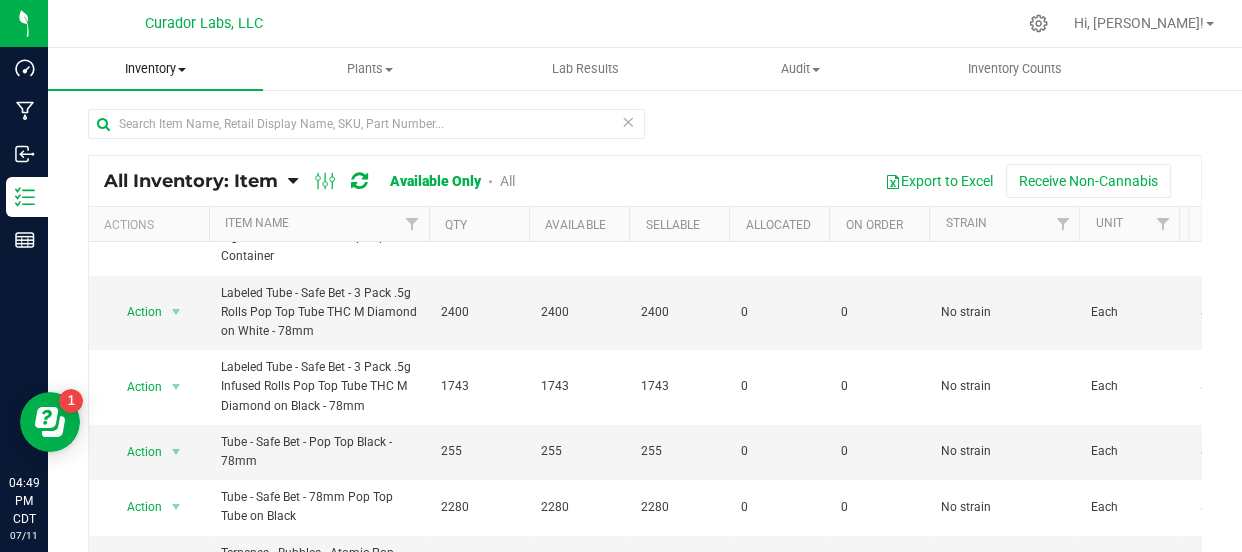 click on "Inventory" at bounding box center (155, 69) 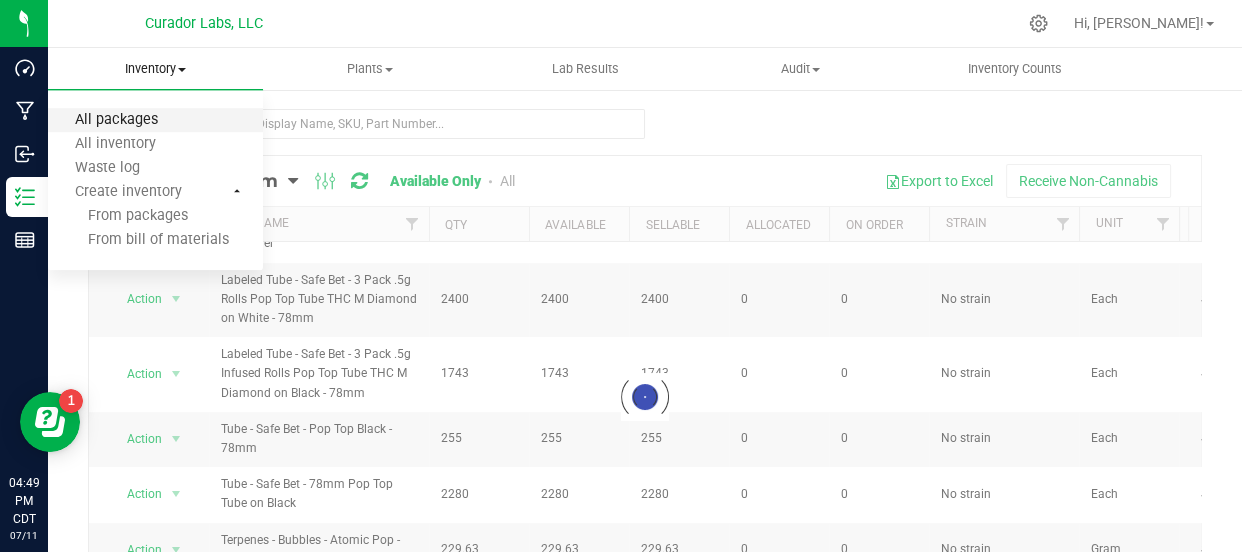 click on "All packages" at bounding box center [116, 120] 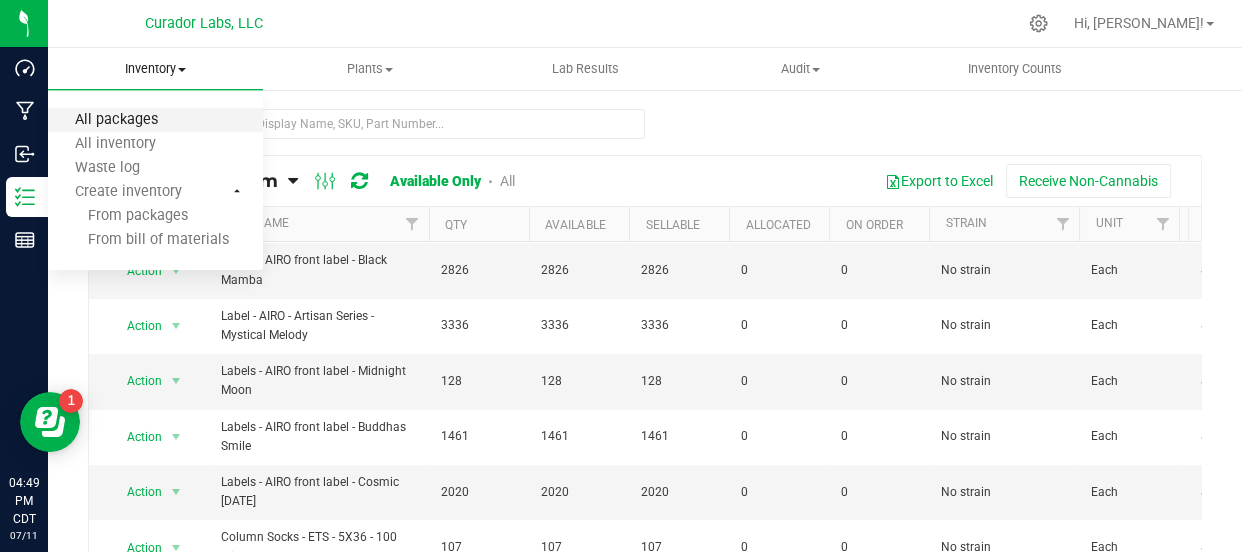 scroll, scrollTop: 0, scrollLeft: 0, axis: both 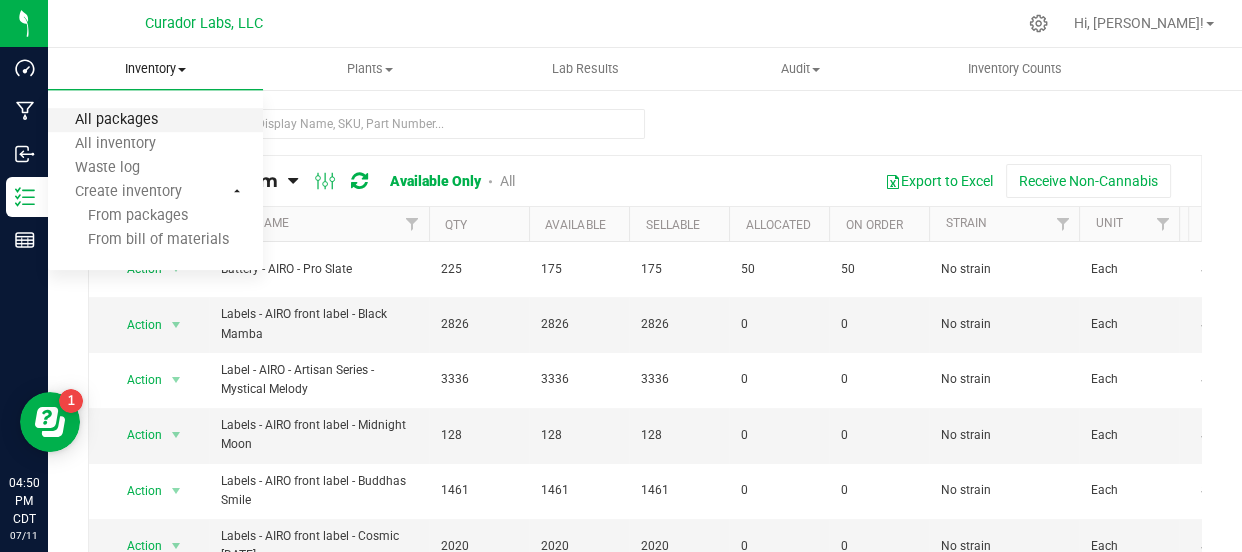 click on "All packages" at bounding box center [116, 120] 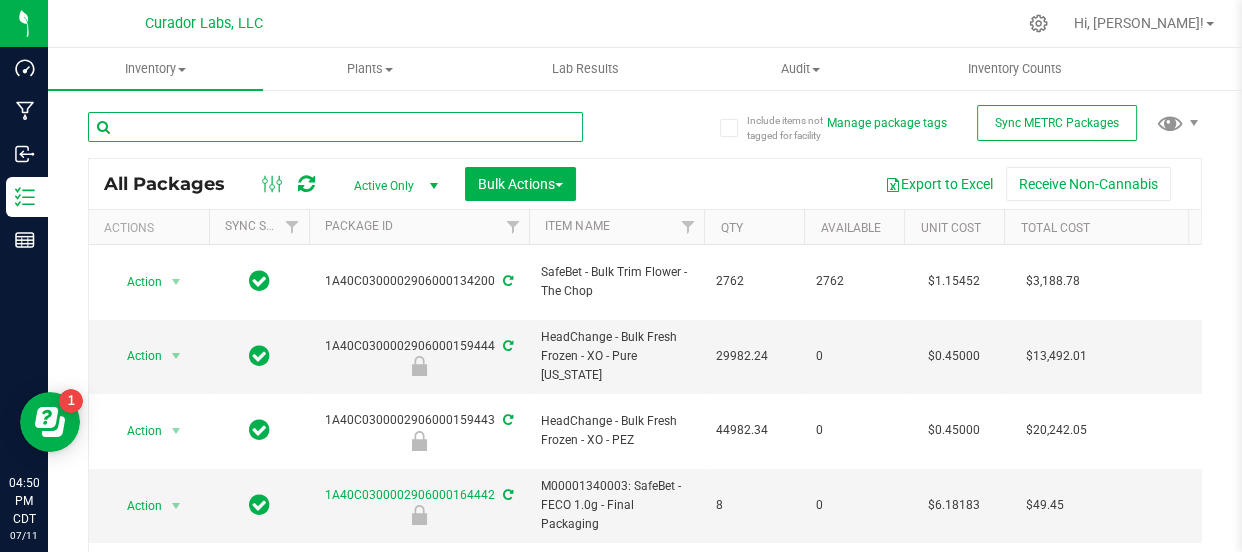 click at bounding box center [335, 127] 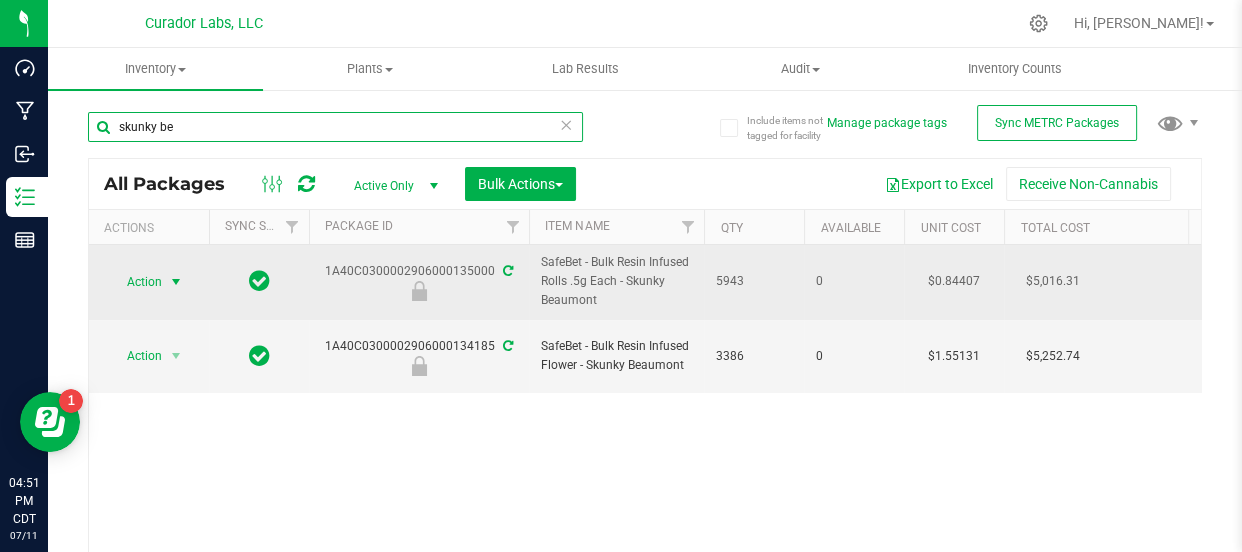 type on "skunky be" 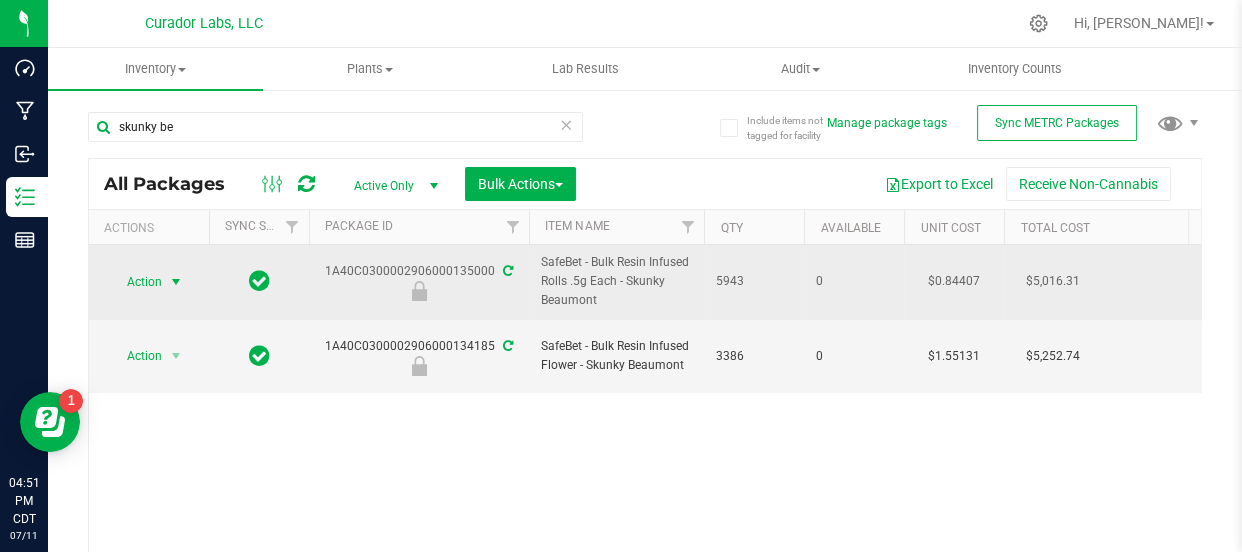click on "Action" at bounding box center [136, 282] 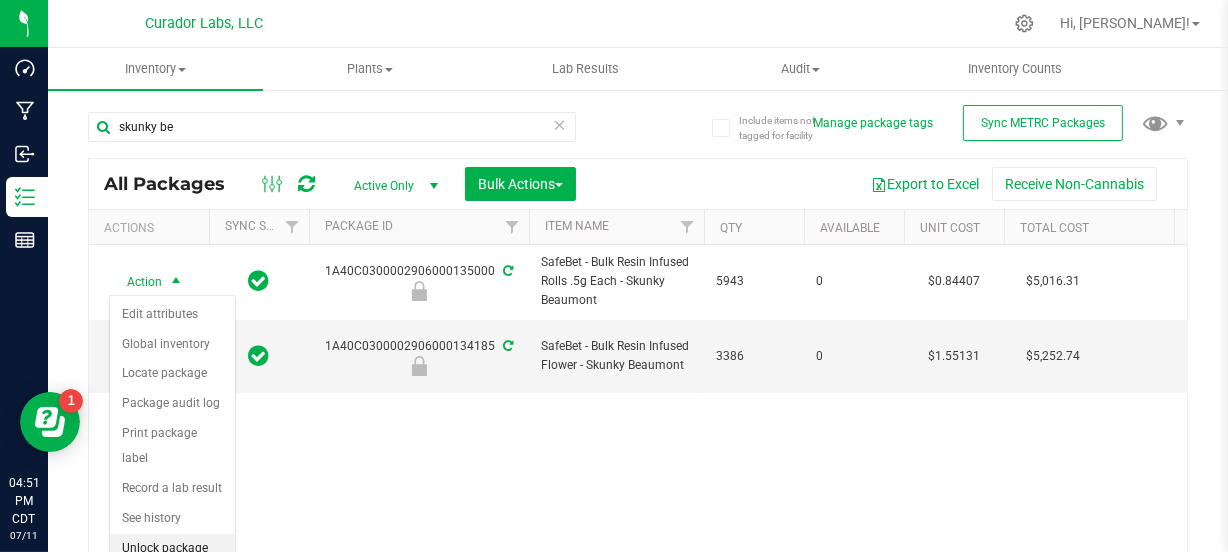 click on "Unlock package" at bounding box center [172, 549] 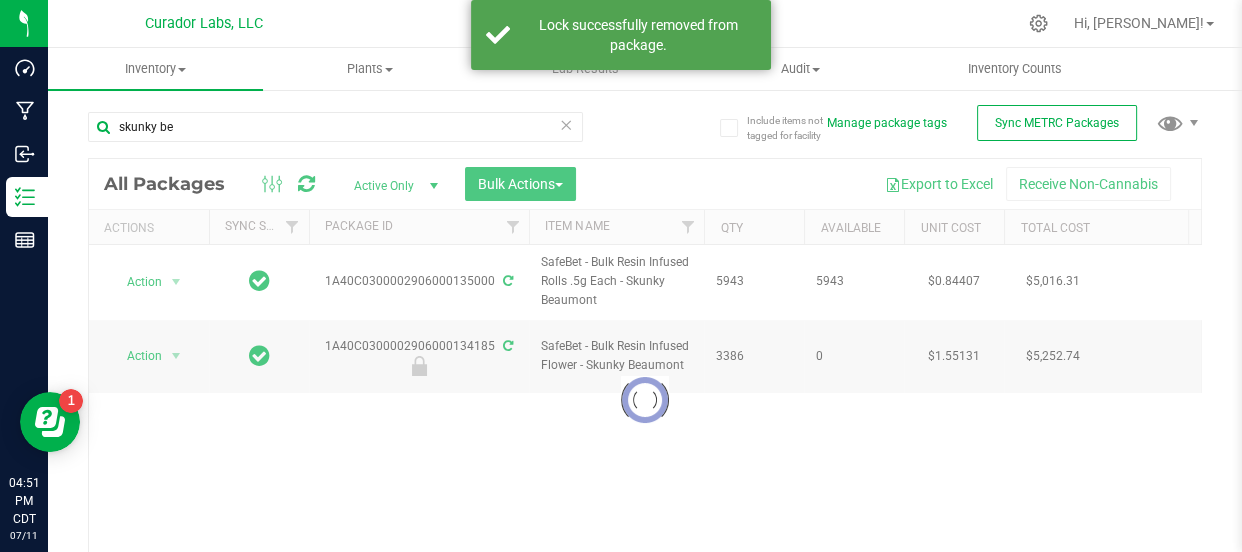 click at bounding box center [645, 400] 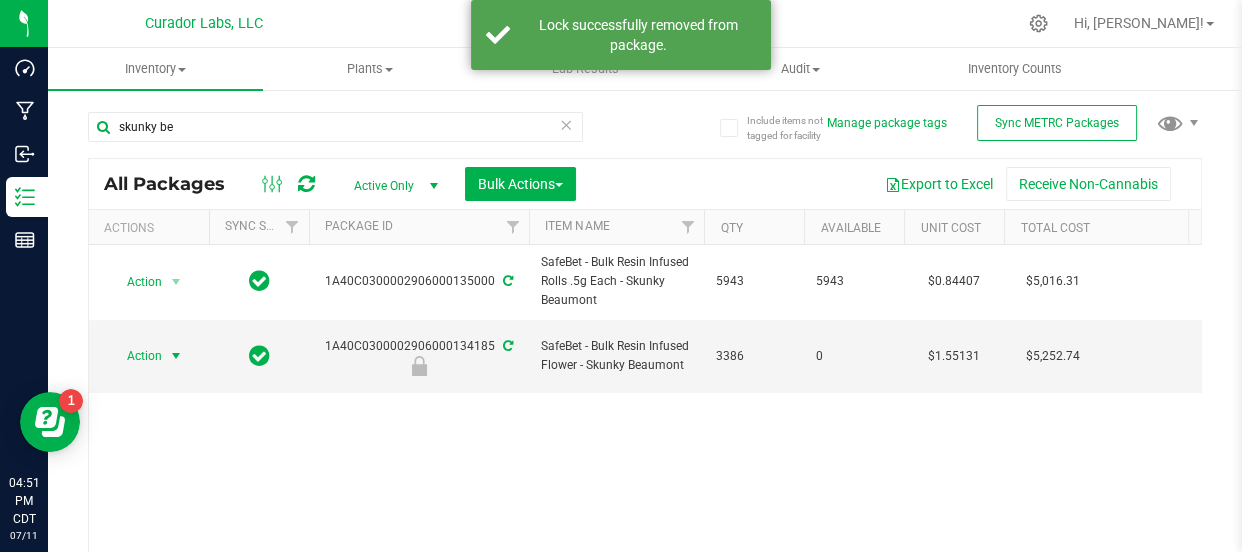 click on "Action" at bounding box center [136, 356] 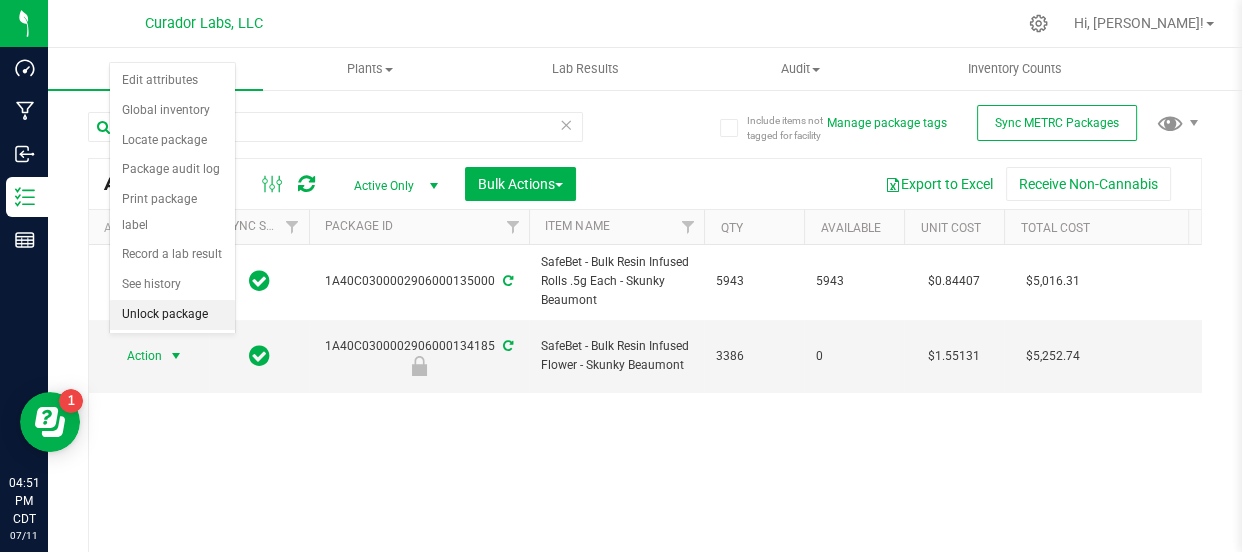 click on "Unlock package" at bounding box center [172, 315] 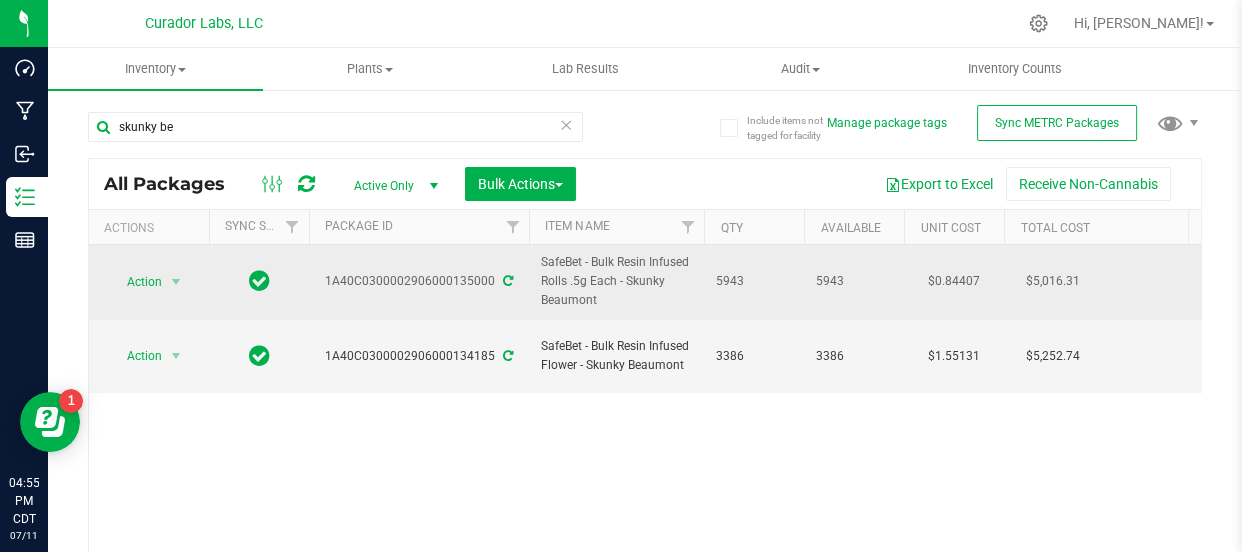 drag, startPoint x: 600, startPoint y: 302, endPoint x: 540, endPoint y: 261, distance: 72.67049 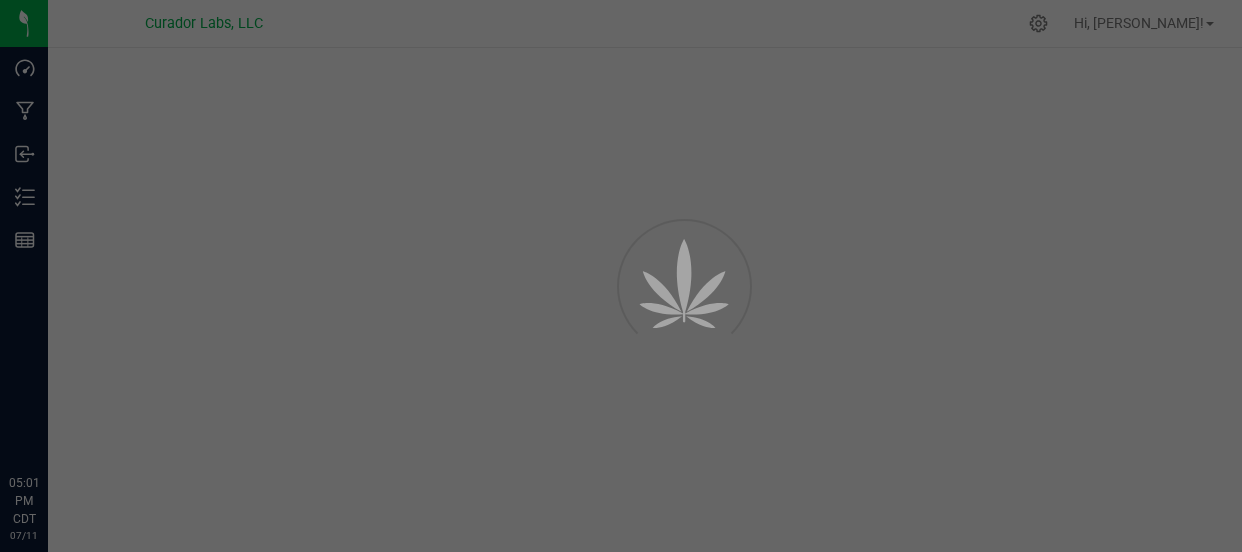 scroll, scrollTop: 0, scrollLeft: 0, axis: both 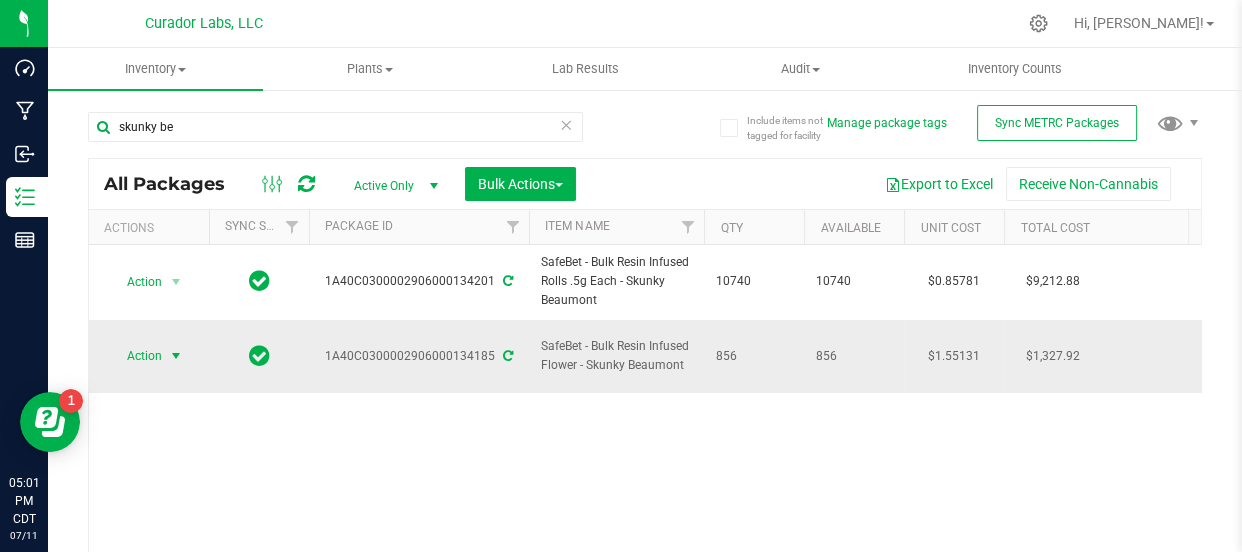 click on "Action" at bounding box center (136, 356) 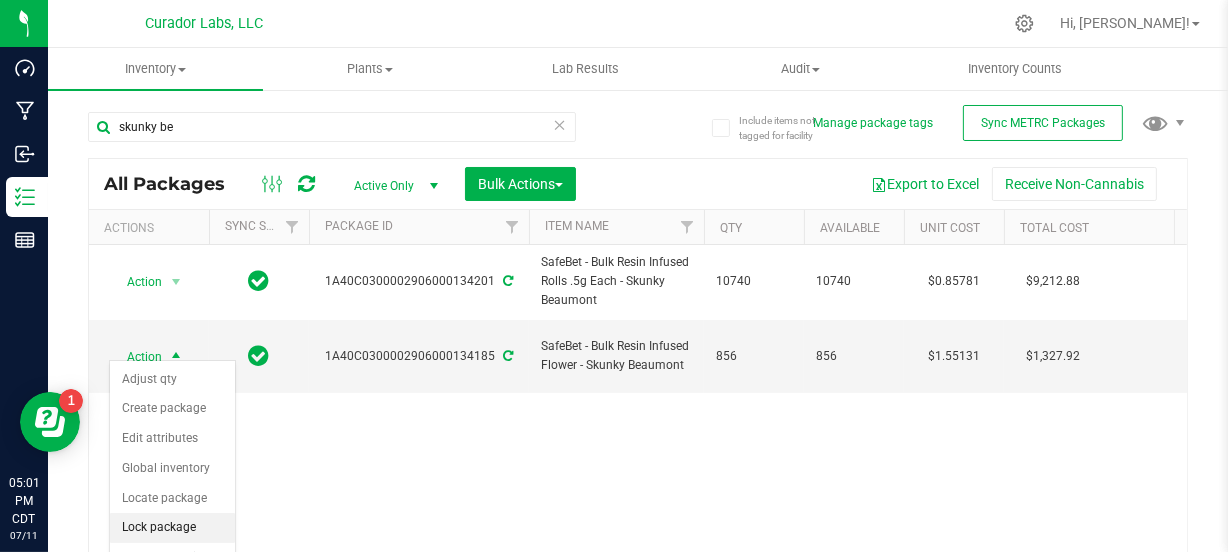 click on "Lock package" at bounding box center (172, 528) 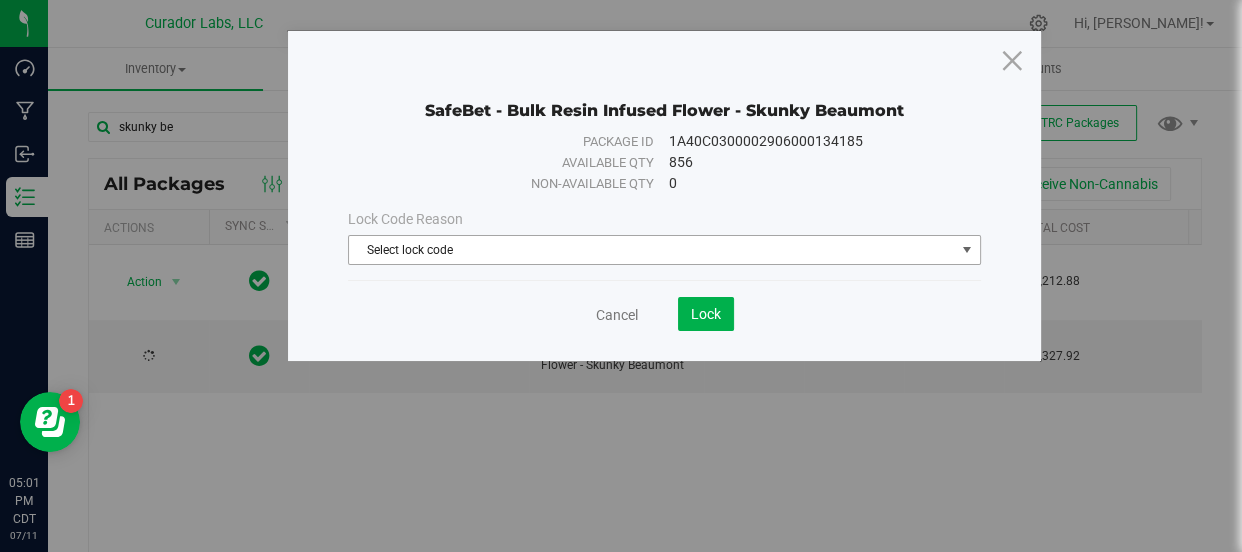 click on "Select lock code" at bounding box center (651, 250) 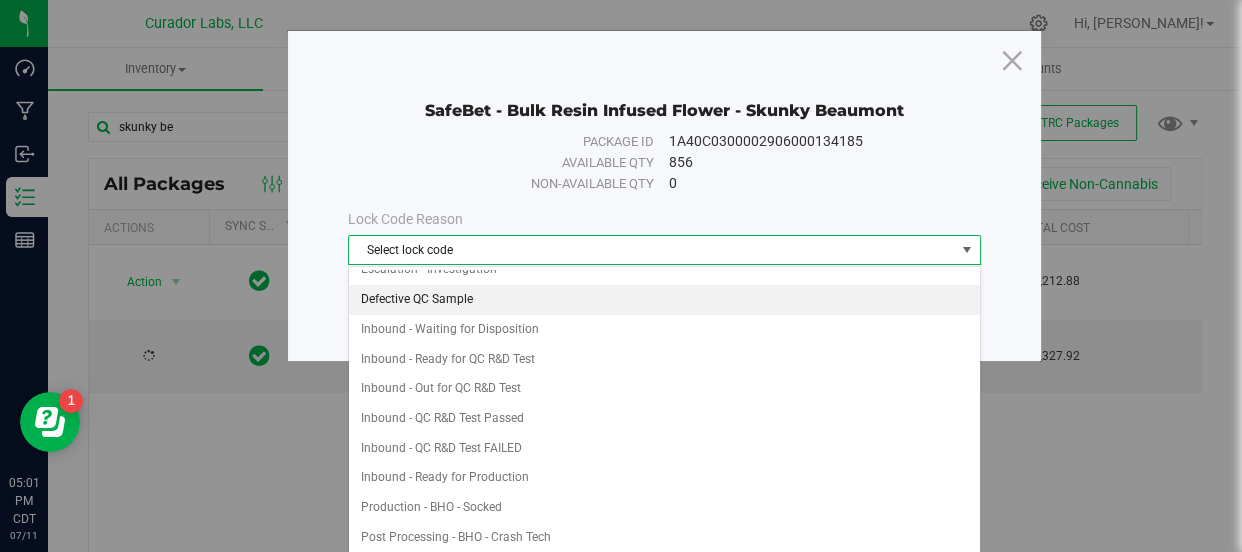 scroll, scrollTop: 106, scrollLeft: 0, axis: vertical 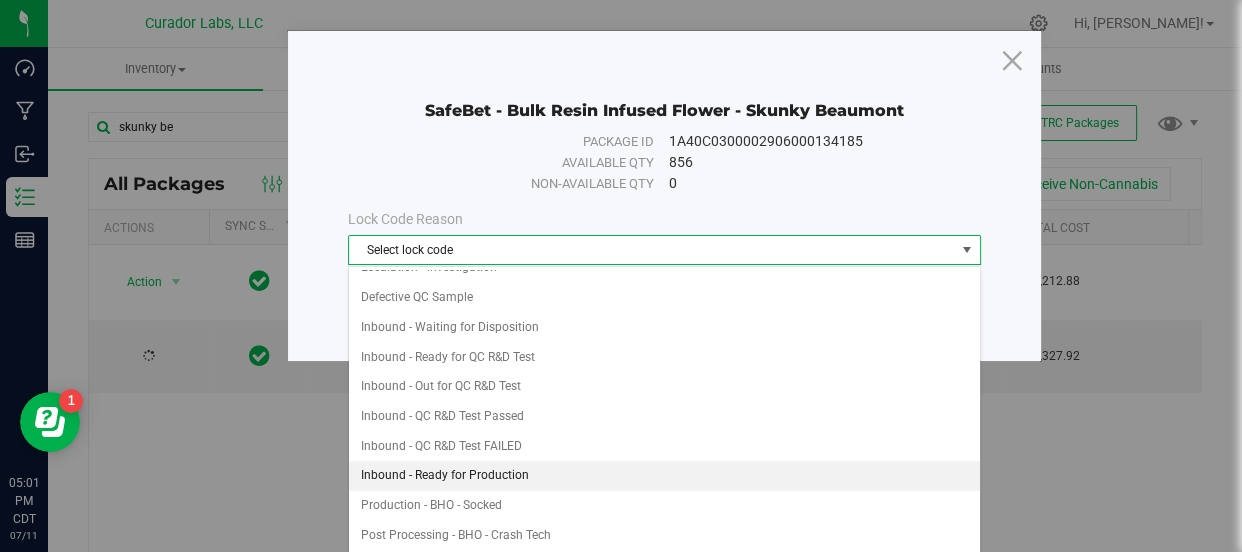 click on "Inbound - Ready for Production" at bounding box center [664, 476] 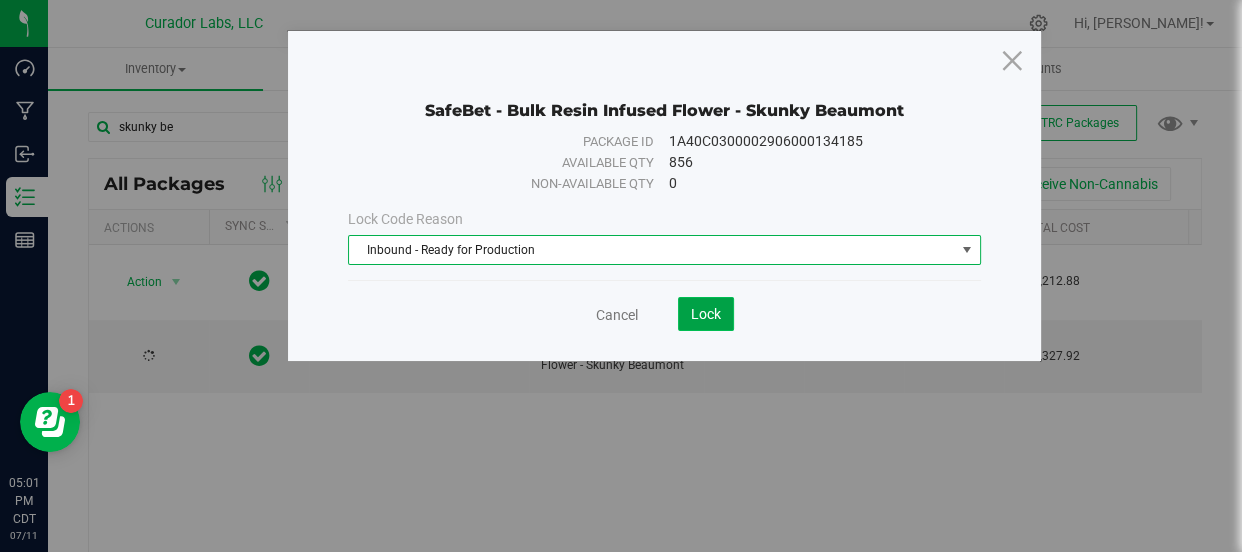 click on "Lock" 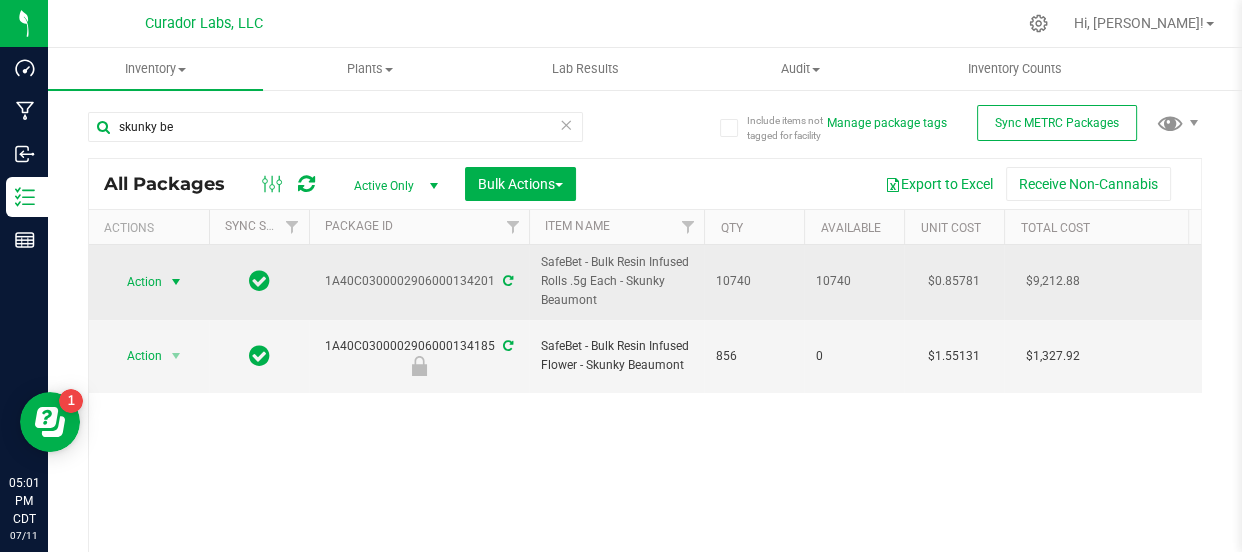 click on "Action" at bounding box center [136, 282] 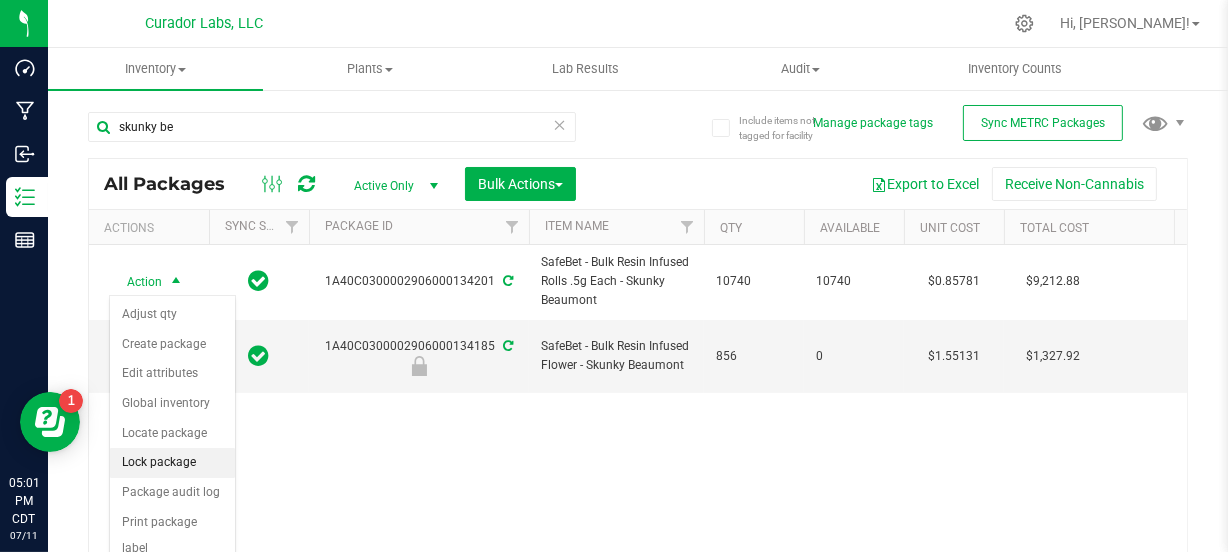 click on "Lock package" at bounding box center [172, 463] 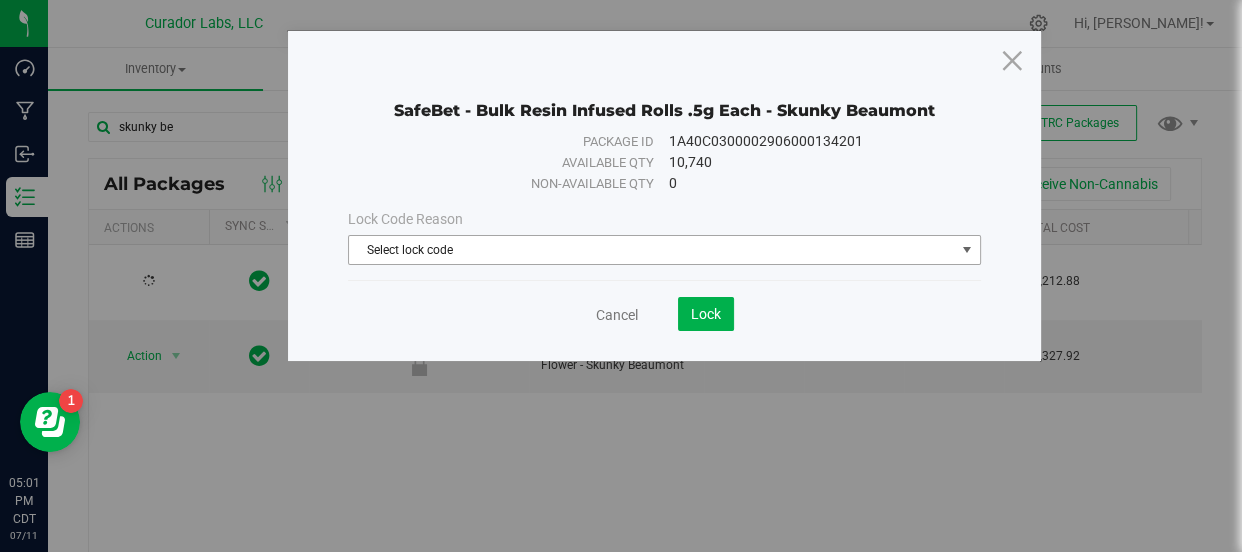 click on "Select lock code" at bounding box center (651, 250) 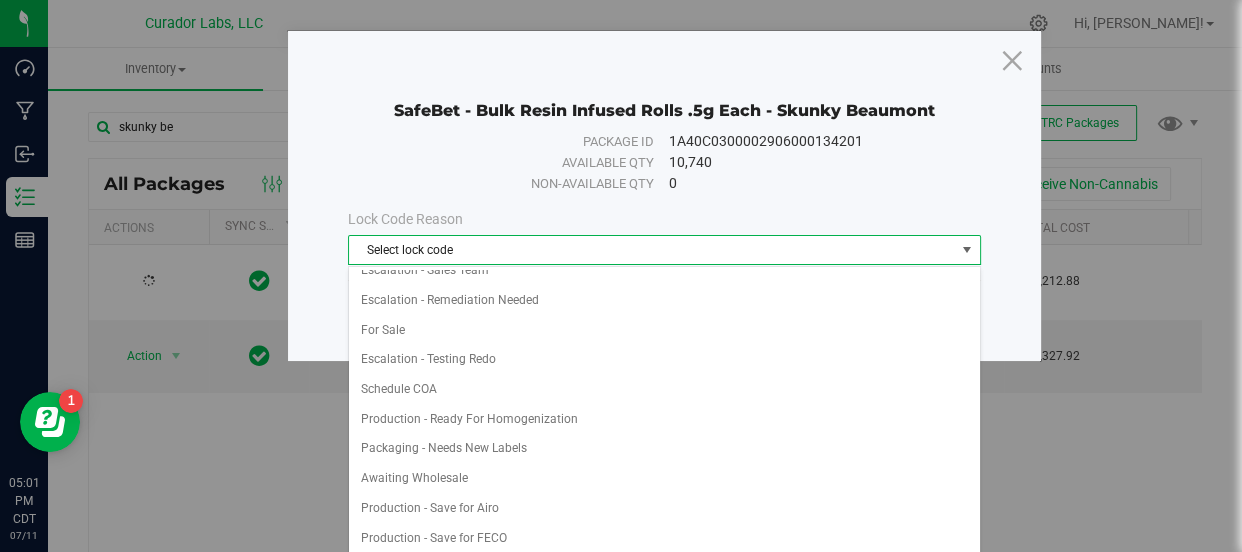 scroll, scrollTop: 1090, scrollLeft: 0, axis: vertical 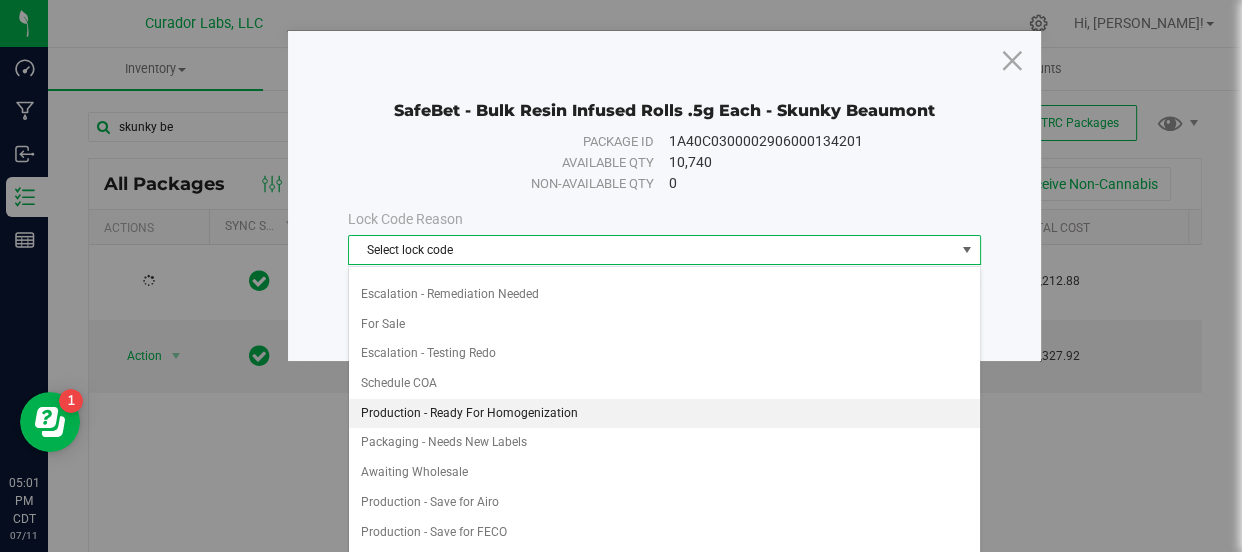 click on "Production - Ready For Homogenization" at bounding box center [664, 414] 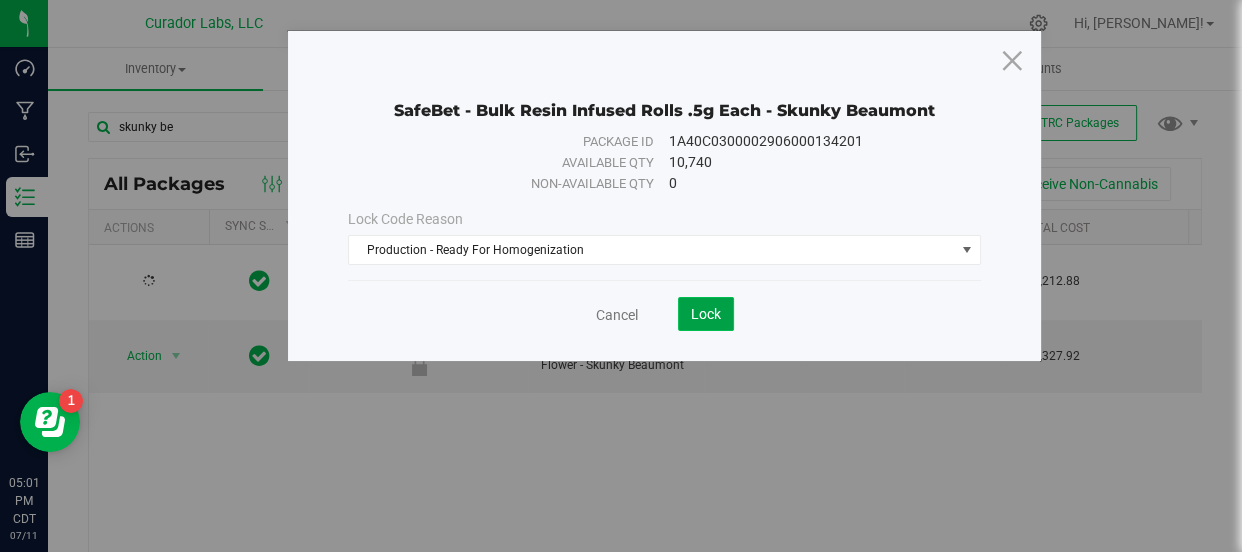 click on "Lock" 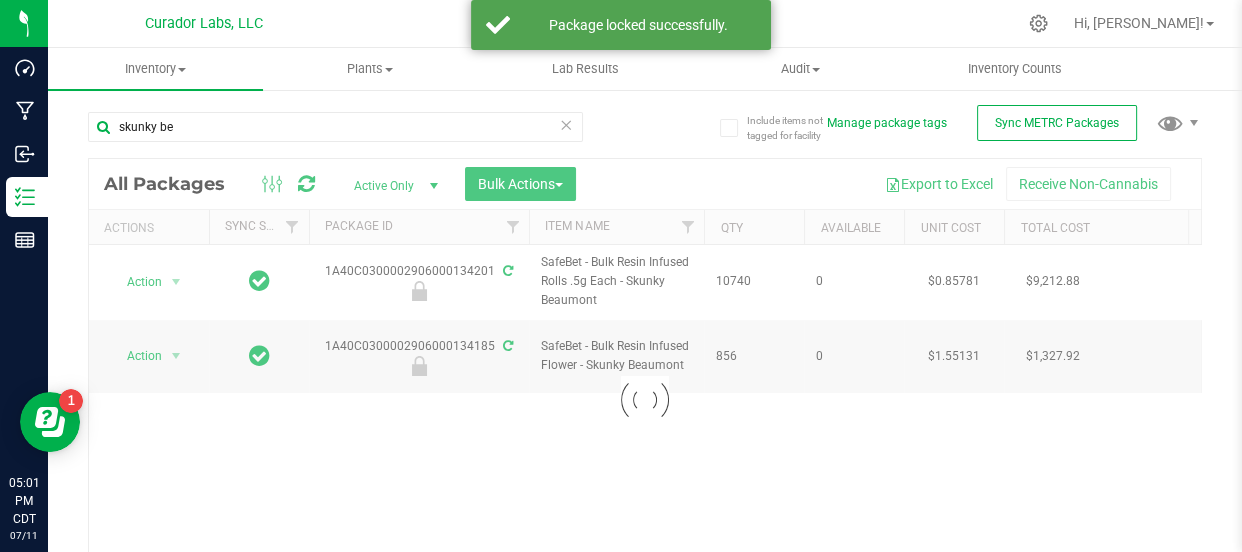 click on "Loading...
Action Action Edit attributes Global inventory Locate package Package audit log Print package label Record a lab result See history Unlock package
1A40C0300002906000134201
SafeBet - Bulk Resin Infused Rolls .5g Each - Skunky Beaumont
10740
0
$0.85781 $9,212.88
Production - Ready For Homogenization
Each
(0.5 g ea.)
$0.00000
20250613SBBRIFSKNKYBMNT
Created" at bounding box center (645, 419) 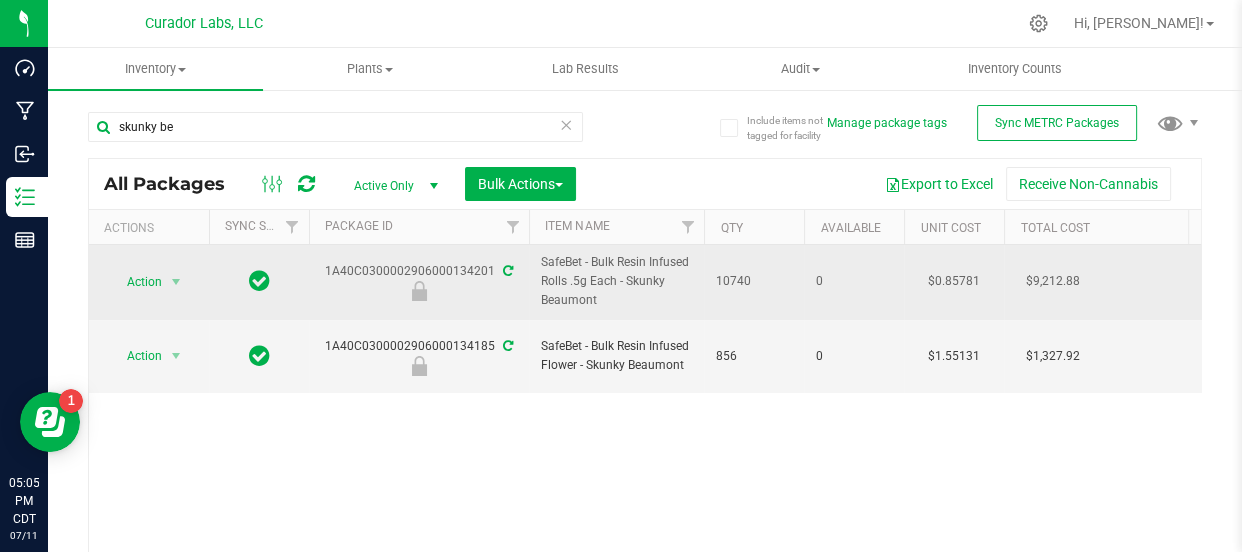 drag, startPoint x: 765, startPoint y: 278, endPoint x: 315, endPoint y: 266, distance: 450.15997 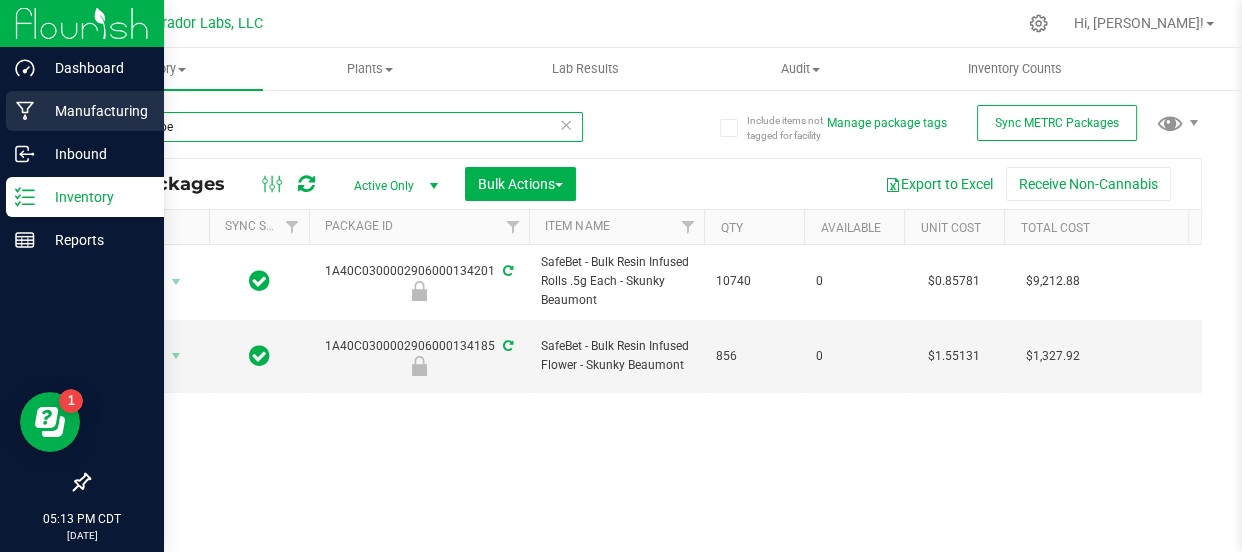 drag, startPoint x: 249, startPoint y: 125, endPoint x: 0, endPoint y: 130, distance: 249.0502 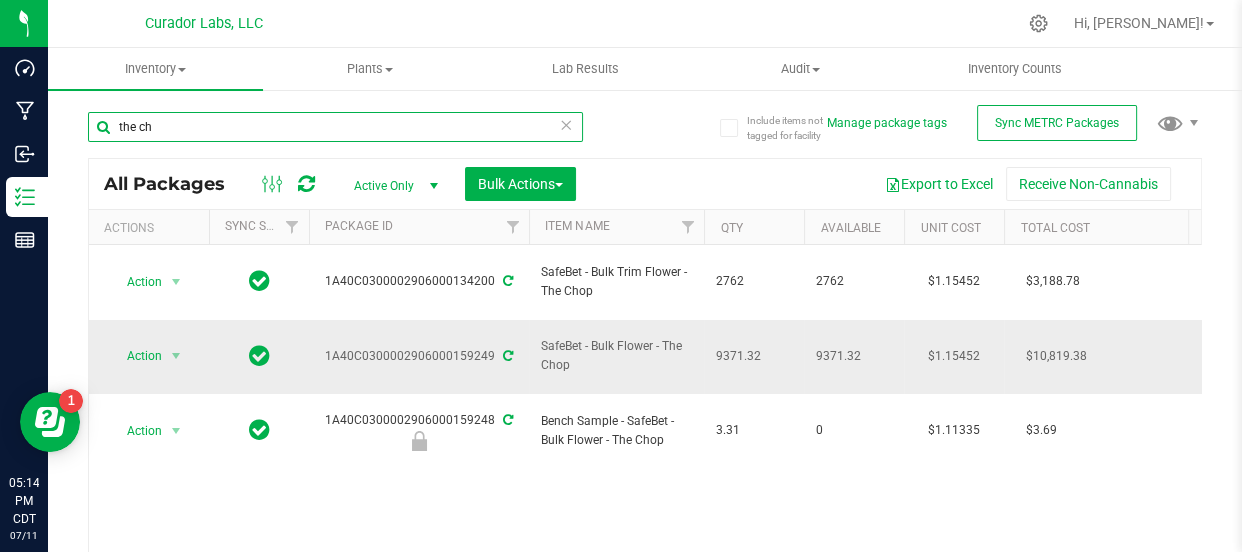 type on "the ch" 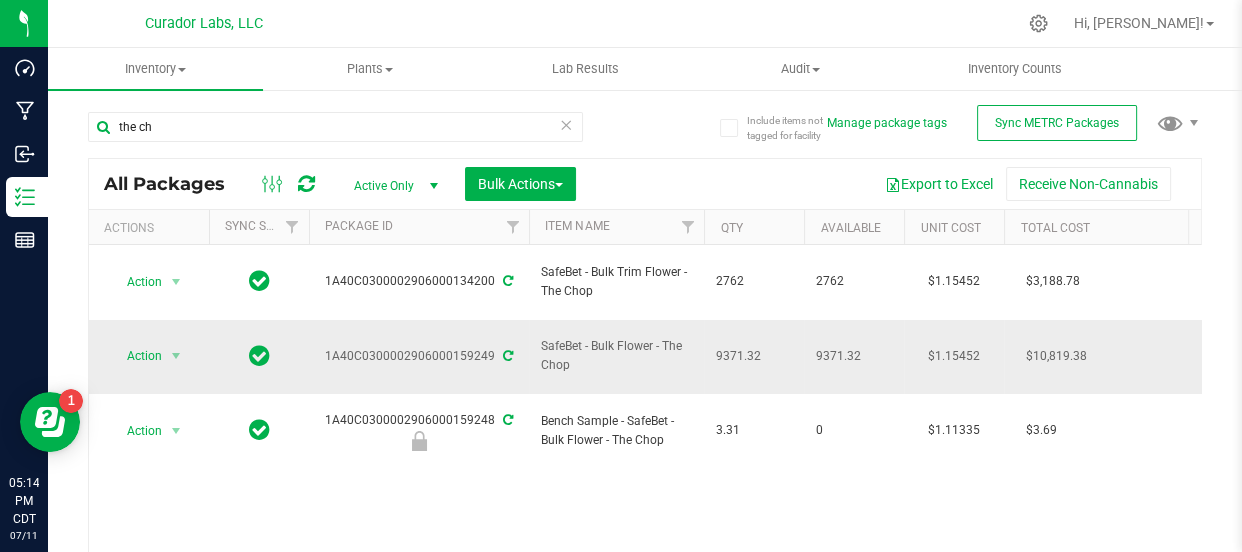 drag, startPoint x: 784, startPoint y: 329, endPoint x: 323, endPoint y: 328, distance: 461.0011 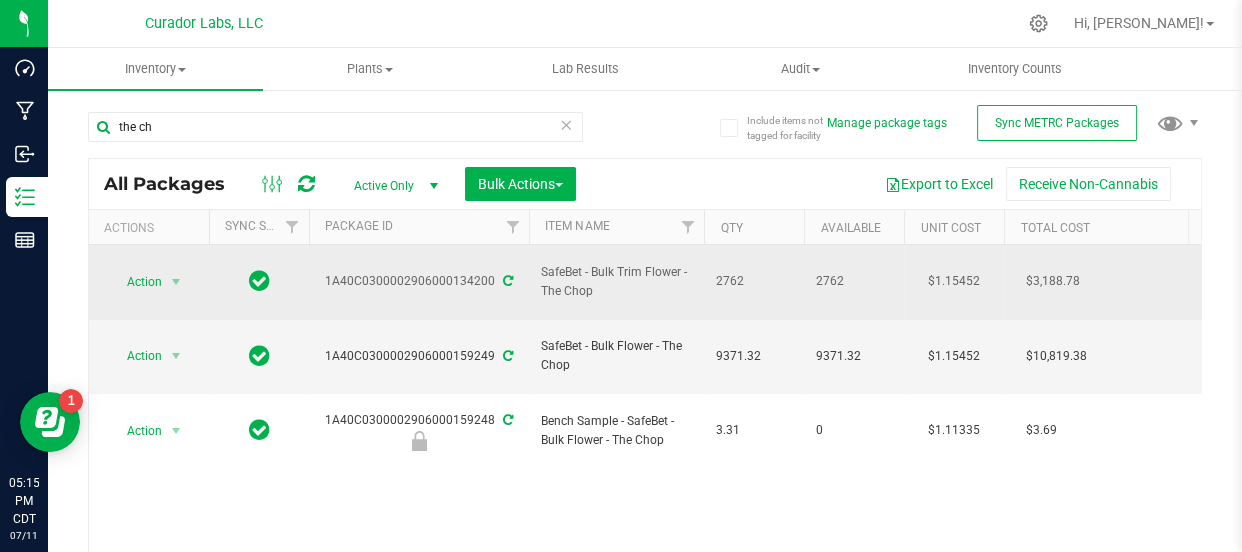 drag, startPoint x: 745, startPoint y: 272, endPoint x: 318, endPoint y: 261, distance: 427.14166 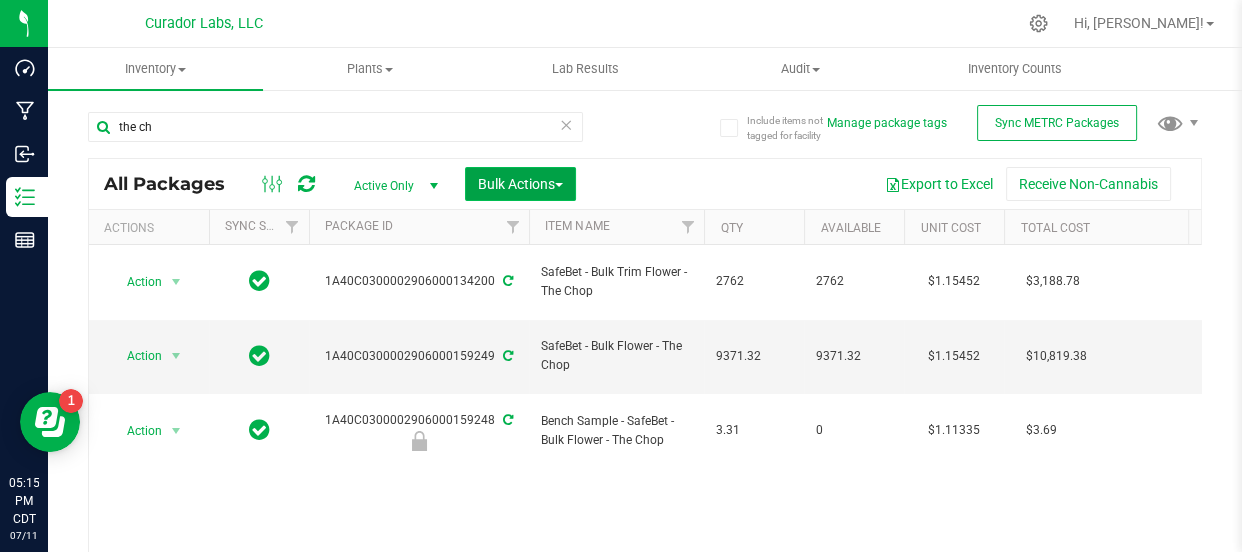 click on "Bulk Actions" at bounding box center [520, 184] 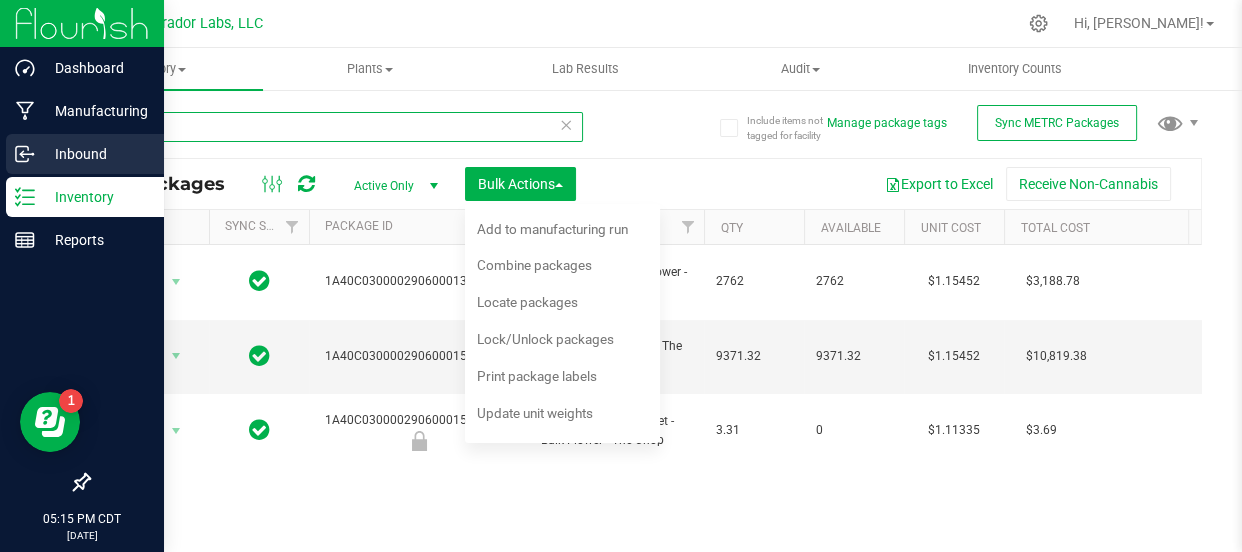 drag, startPoint x: 300, startPoint y: 117, endPoint x: 17, endPoint y: 162, distance: 286.55542 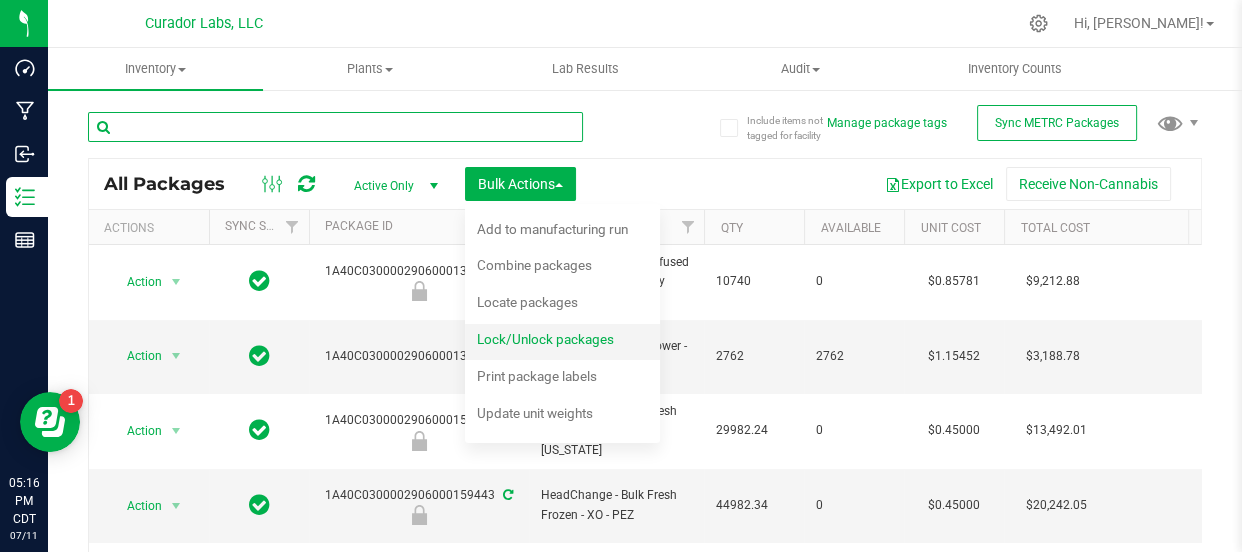 type 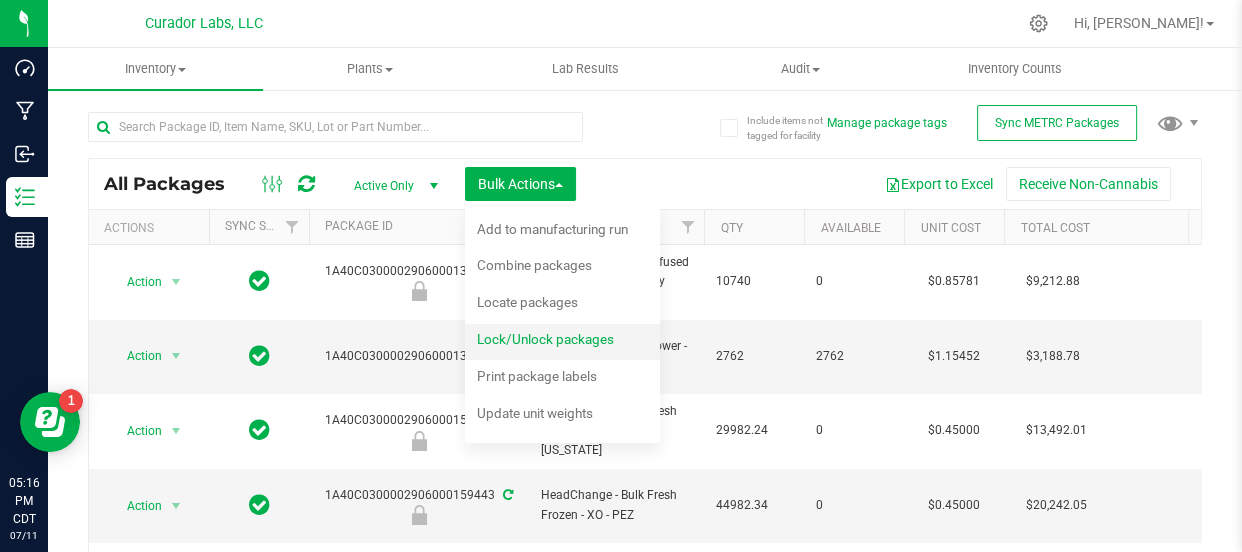 click on "Lock/Unlock packages" at bounding box center [545, 339] 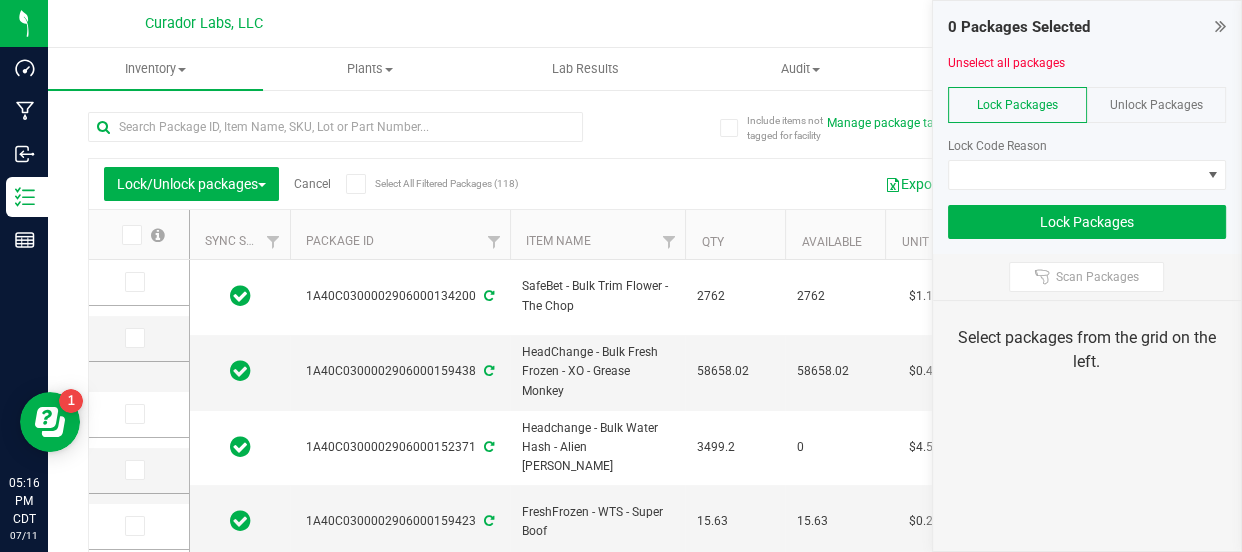type on "2026-07-10" 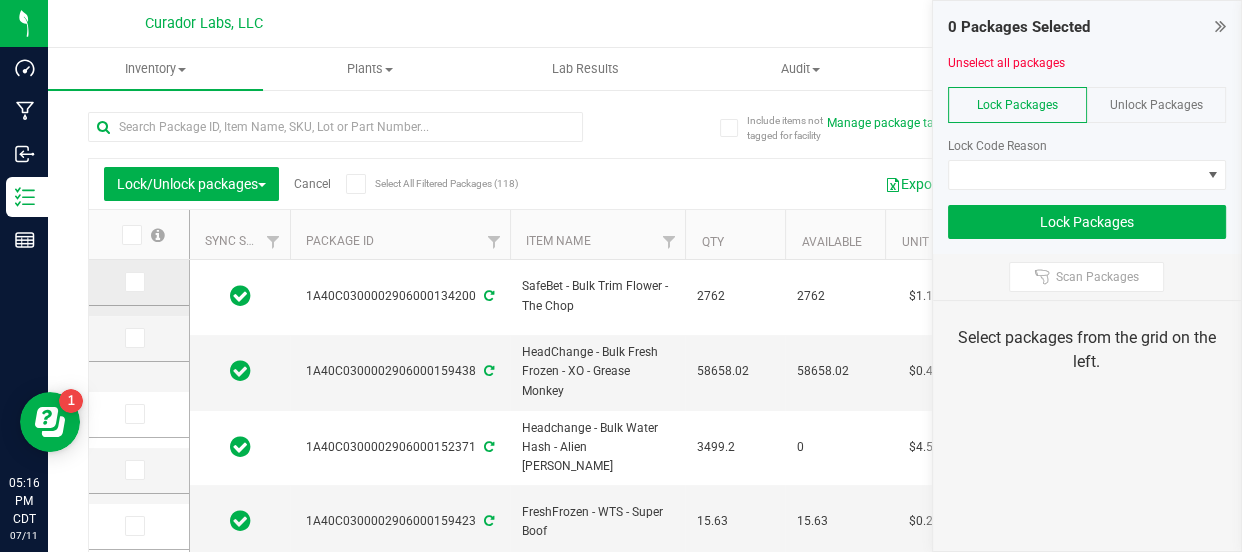 click at bounding box center (133, 282) 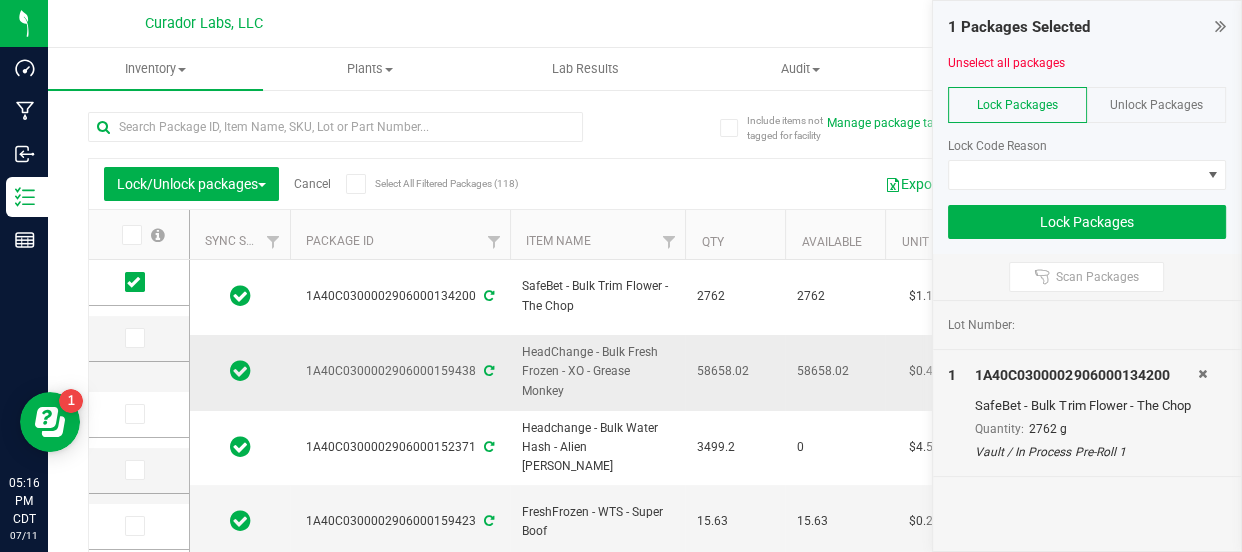 scroll, scrollTop: 45, scrollLeft: 0, axis: vertical 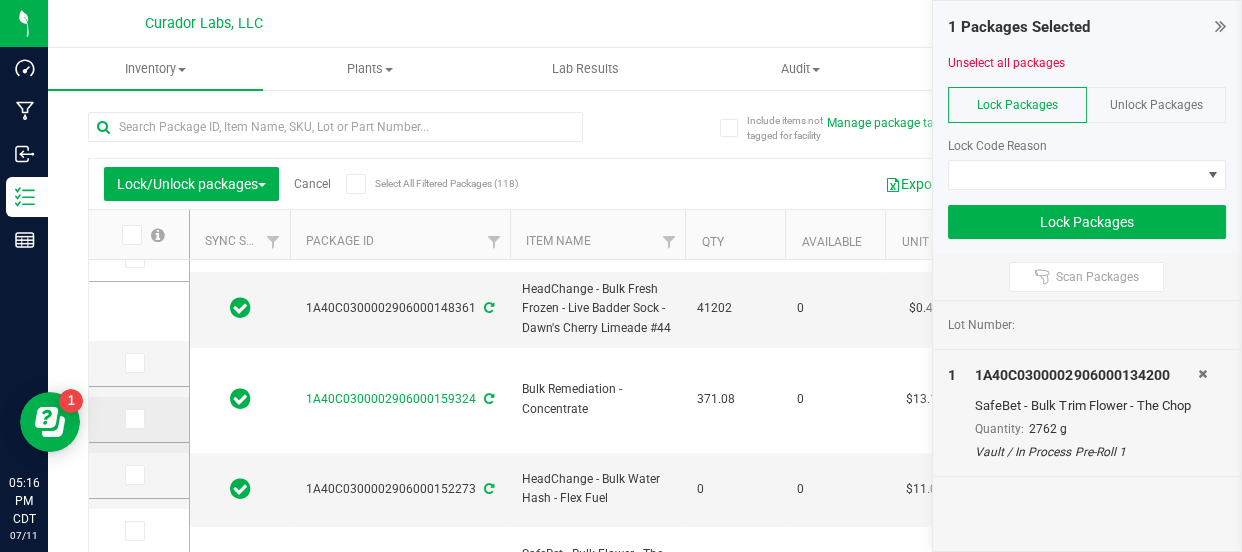 click at bounding box center [133, 419] 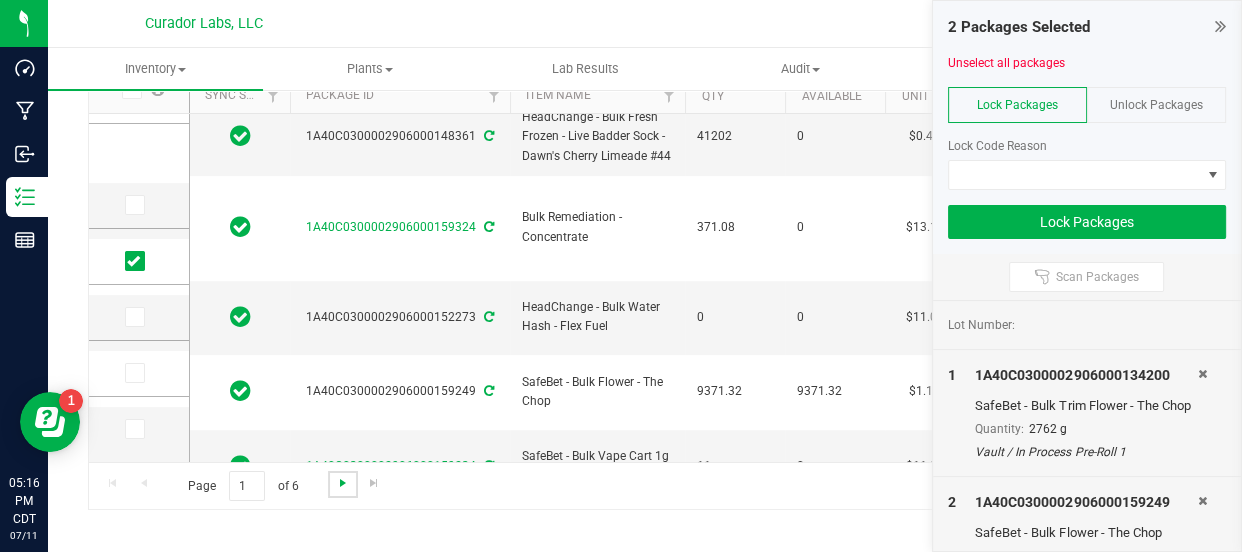 click at bounding box center (343, 483) 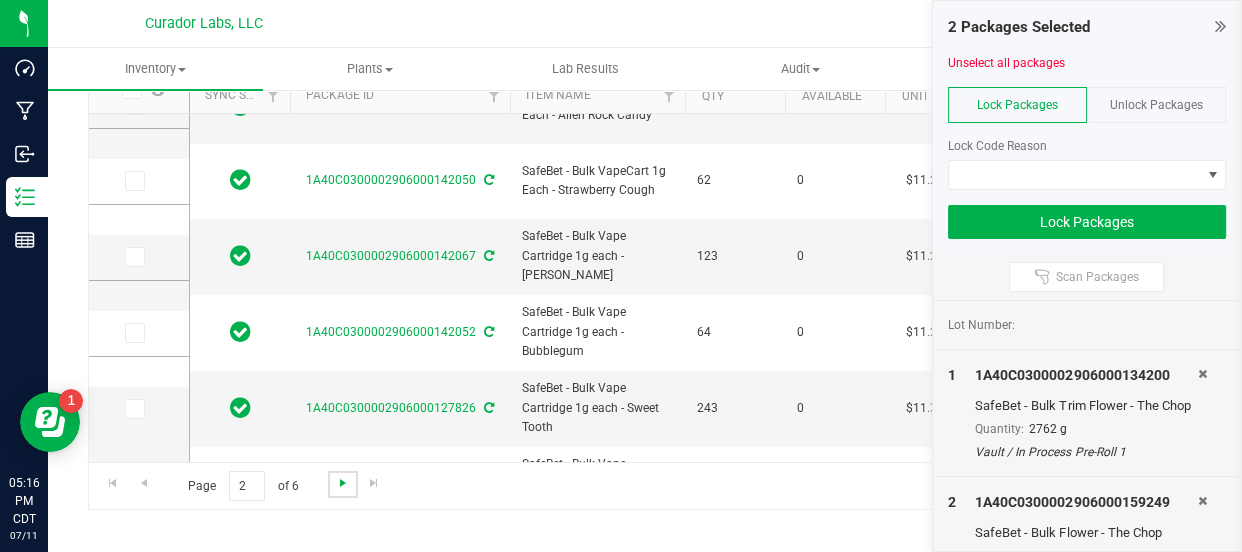 click at bounding box center (343, 483) 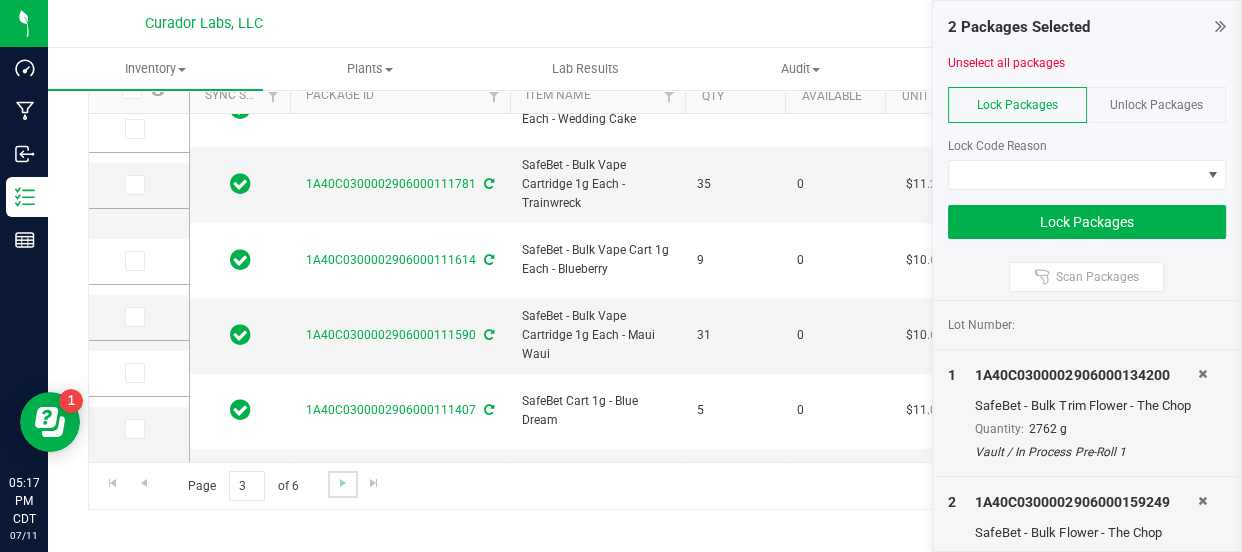 click at bounding box center [342, 484] 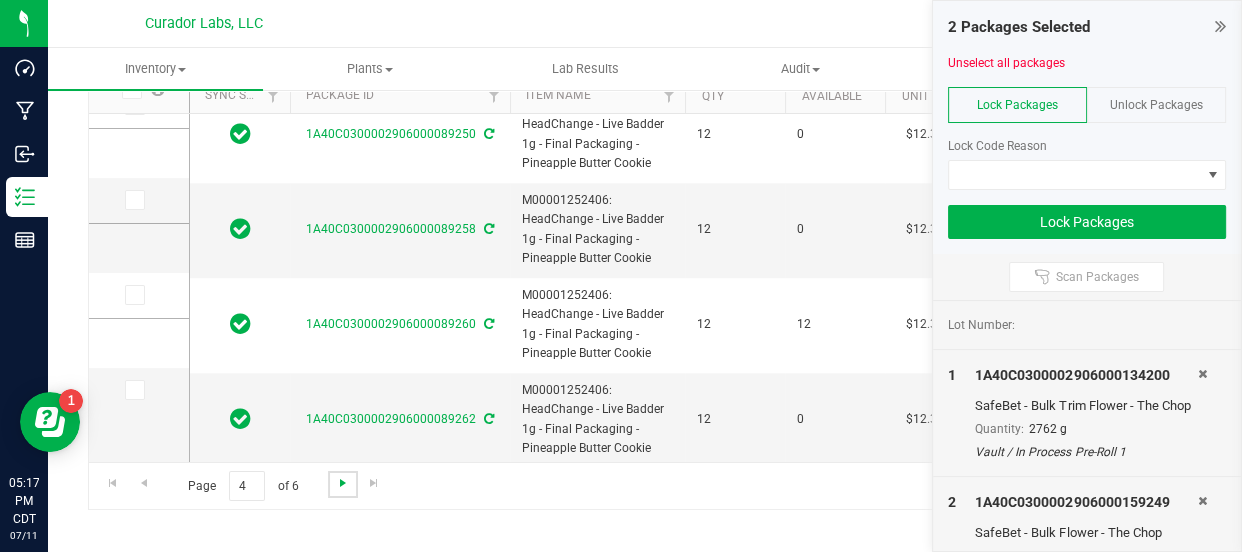 click at bounding box center (343, 483) 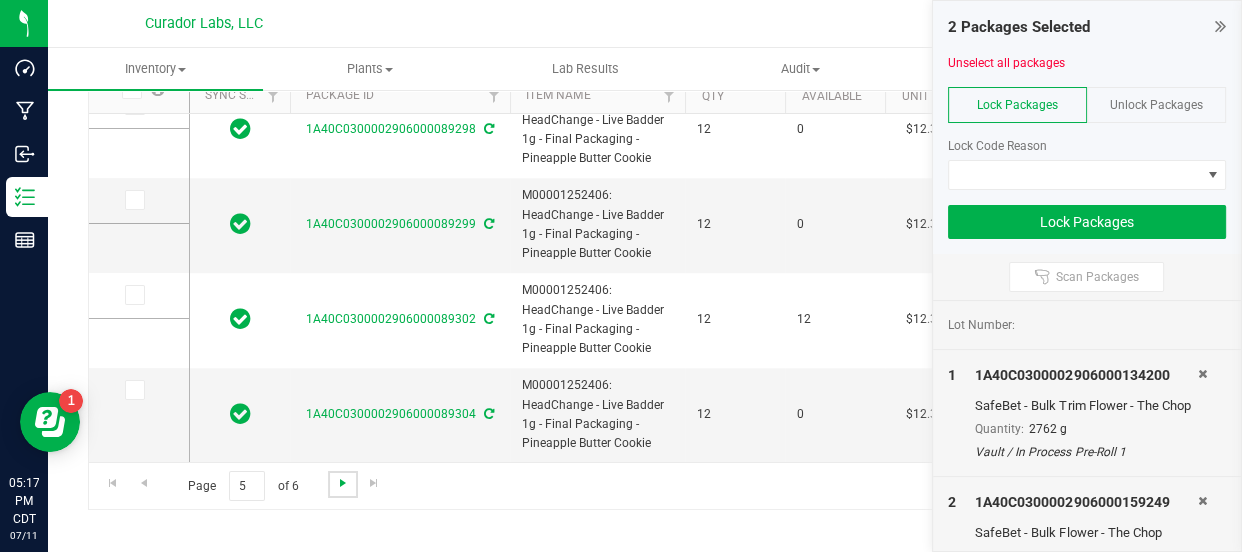 click at bounding box center (343, 483) 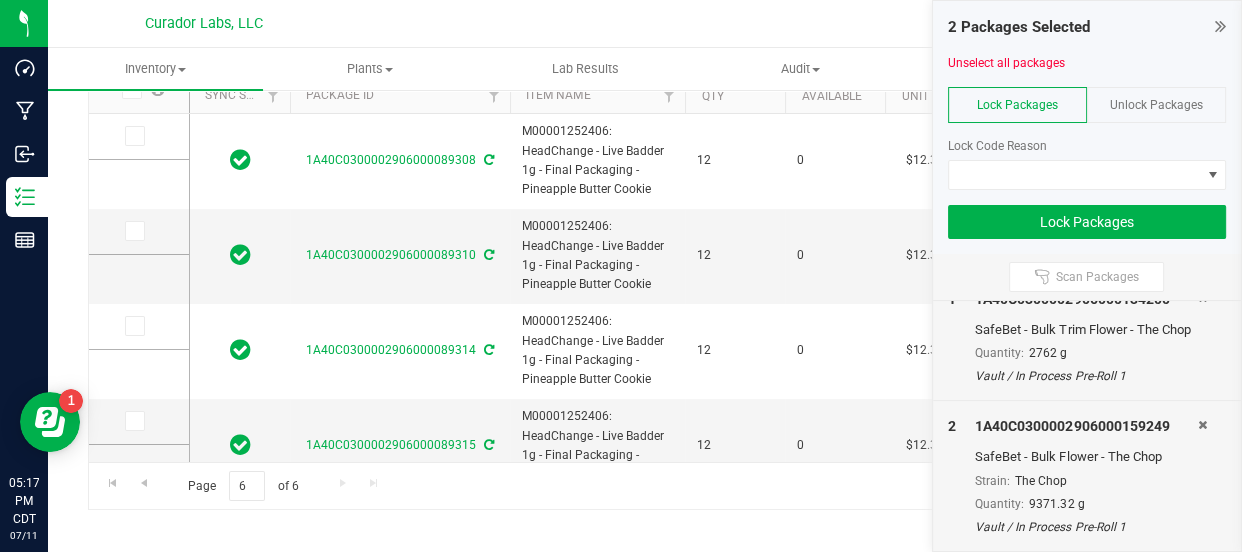 click on "Lock Code Reason" at bounding box center (1087, 156) 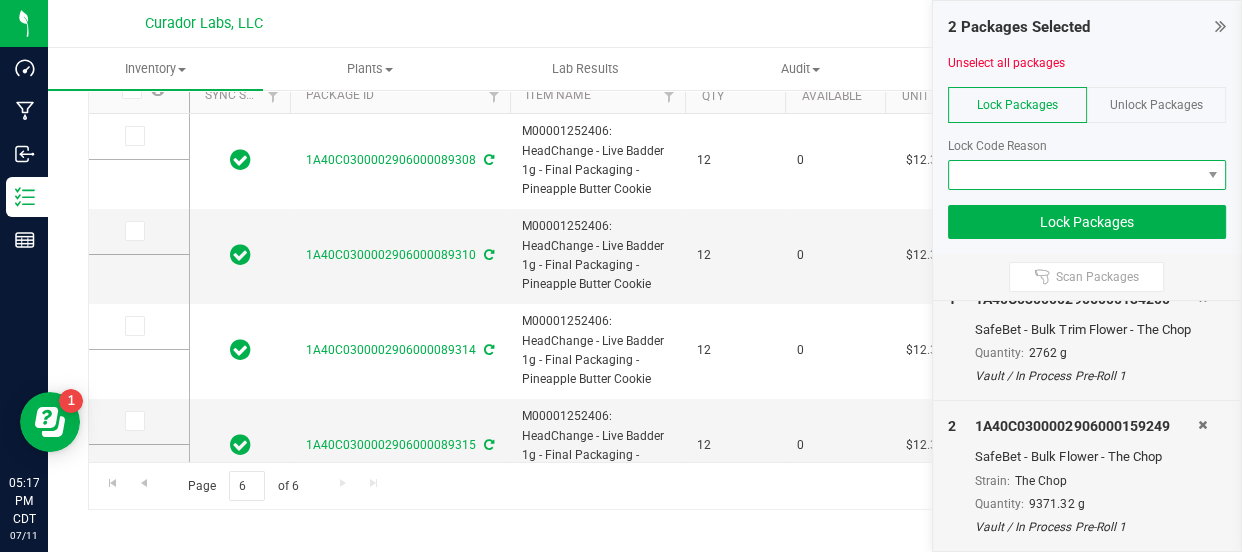 click at bounding box center [1075, 175] 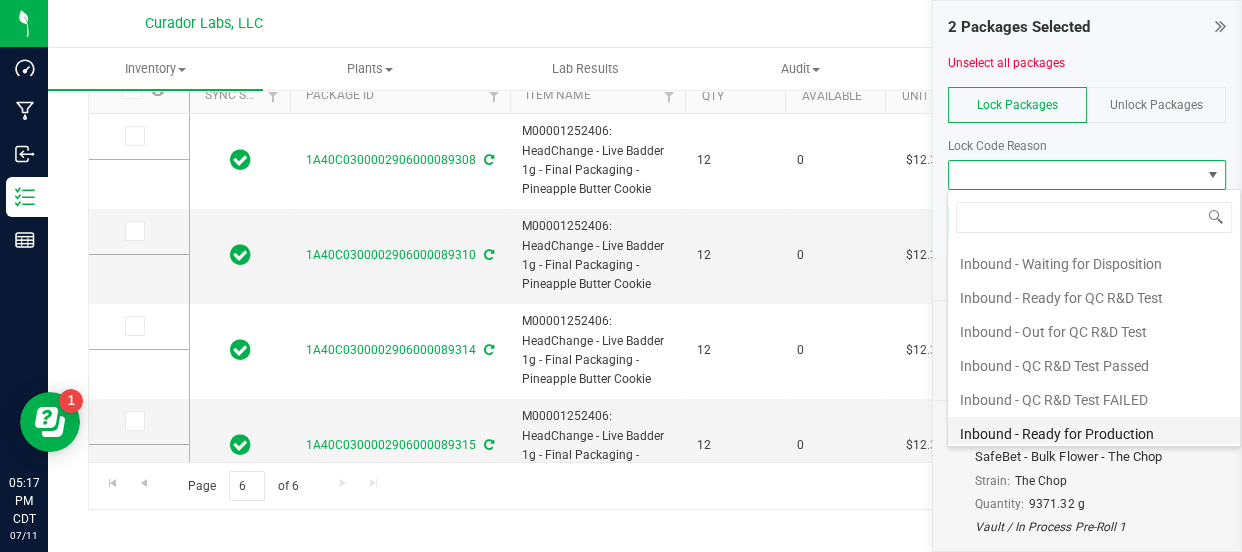 click on "Inbound - Ready for Production" at bounding box center (1094, 434) 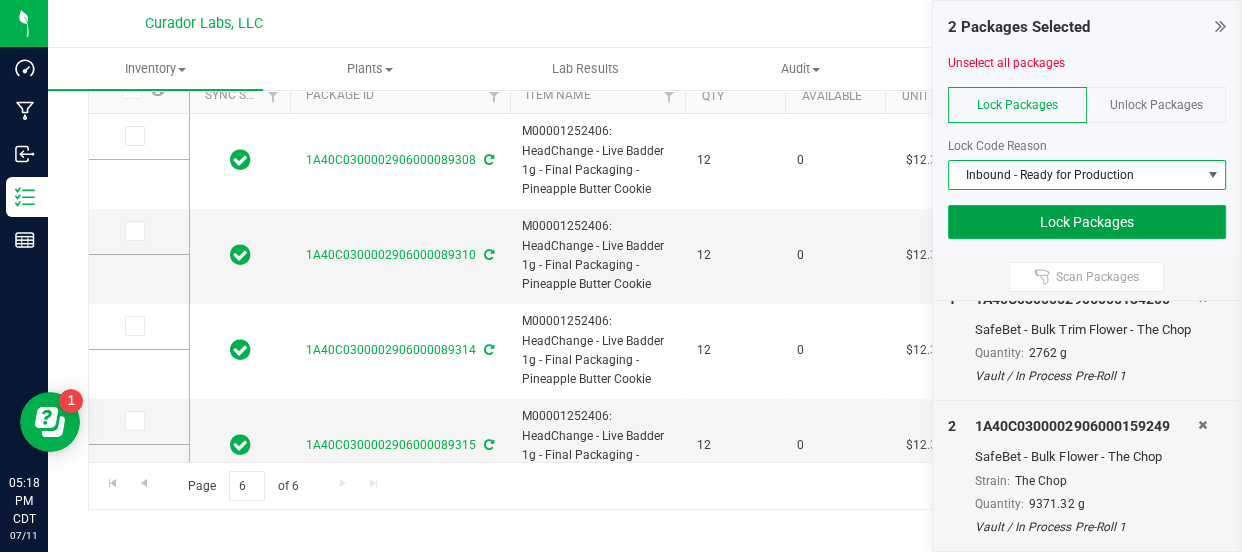 click on "Lock Packages" at bounding box center [1087, 222] 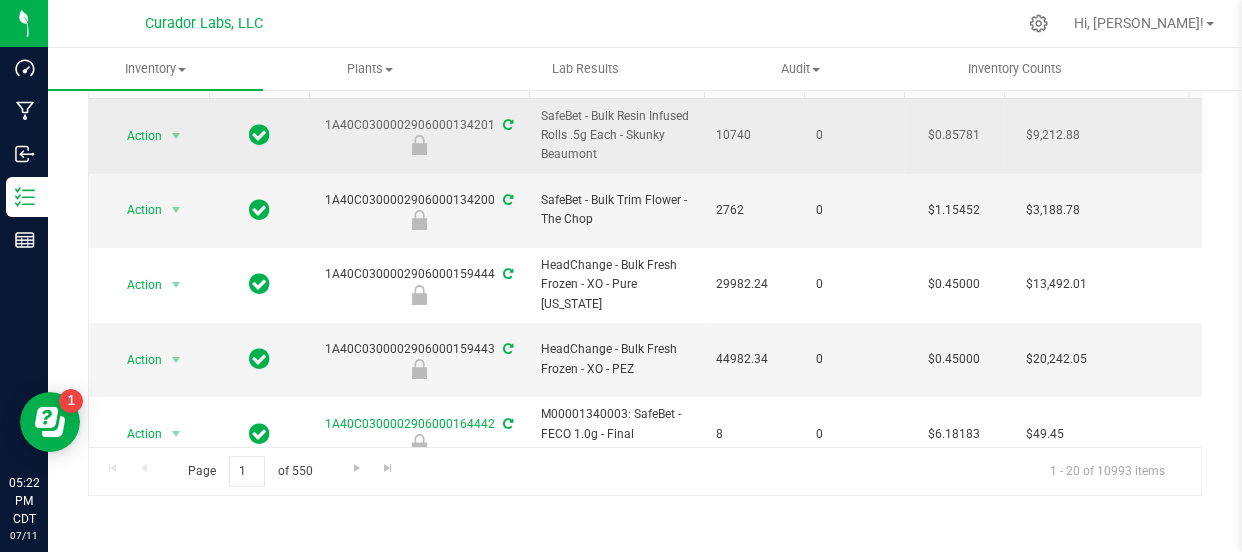drag, startPoint x: 760, startPoint y: 133, endPoint x: 540, endPoint y: 124, distance: 220.18402 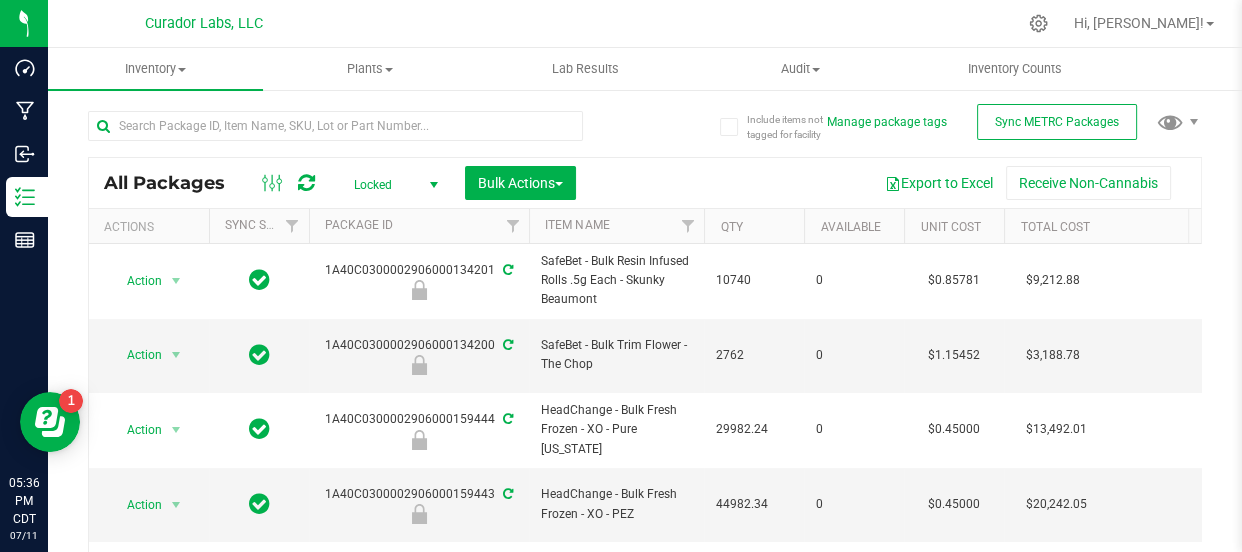scroll, scrollTop: 0, scrollLeft: 0, axis: both 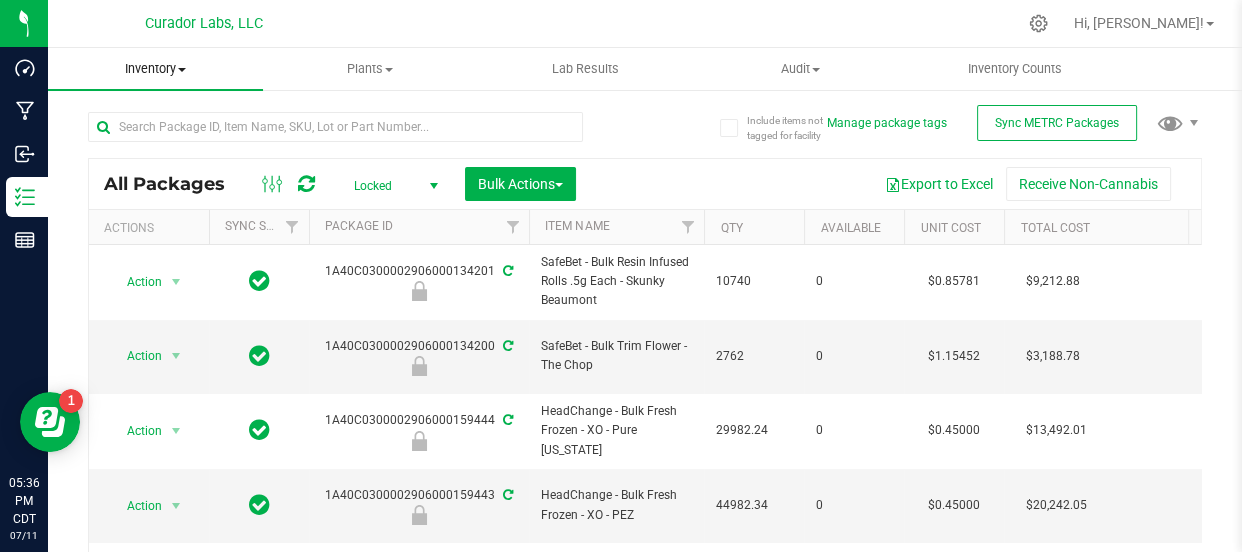 click on "Inventory" at bounding box center [155, 69] 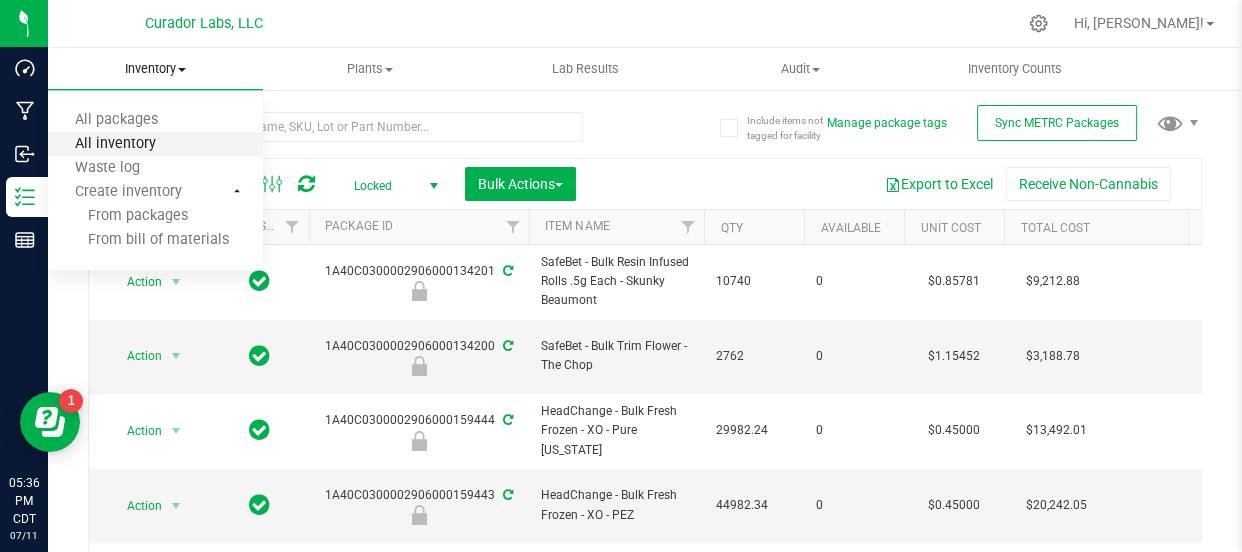 click on "All inventory" at bounding box center [115, 144] 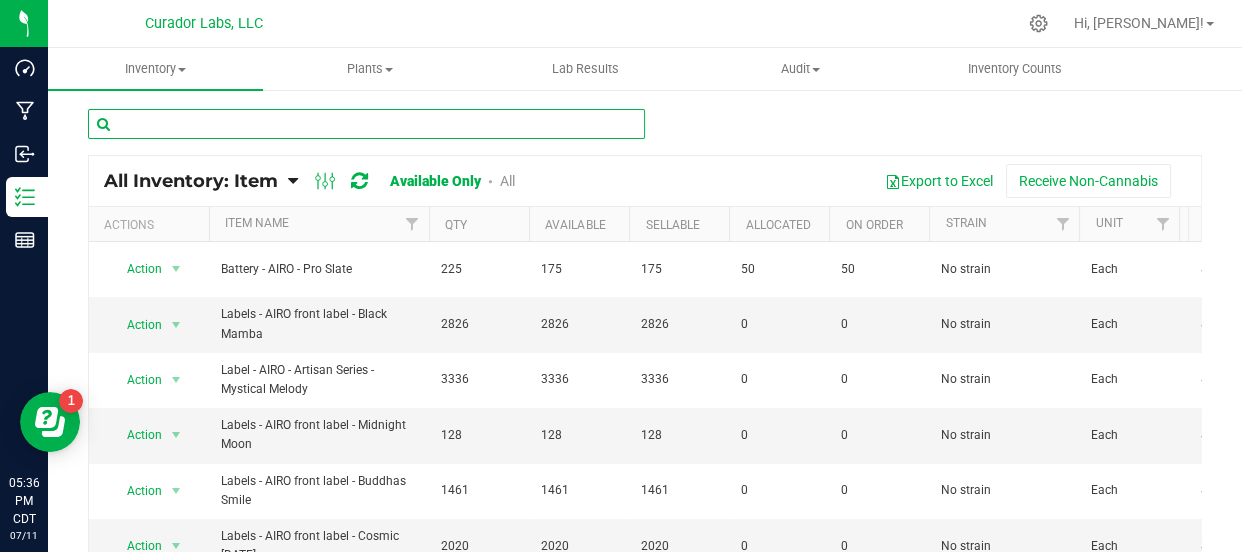 click at bounding box center (366, 124) 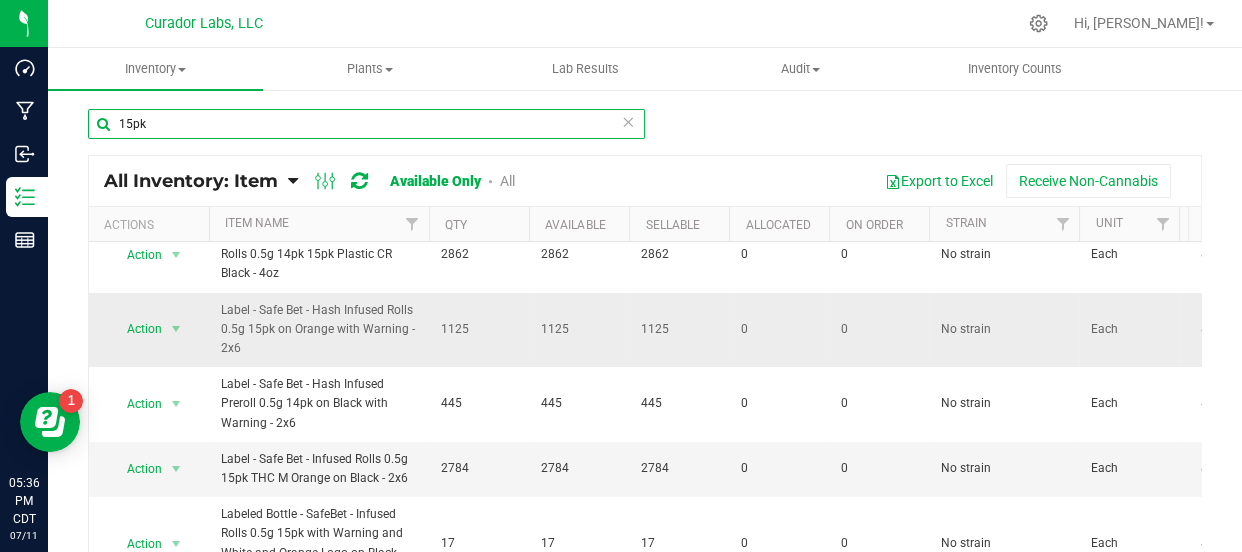 scroll, scrollTop: 38, scrollLeft: 0, axis: vertical 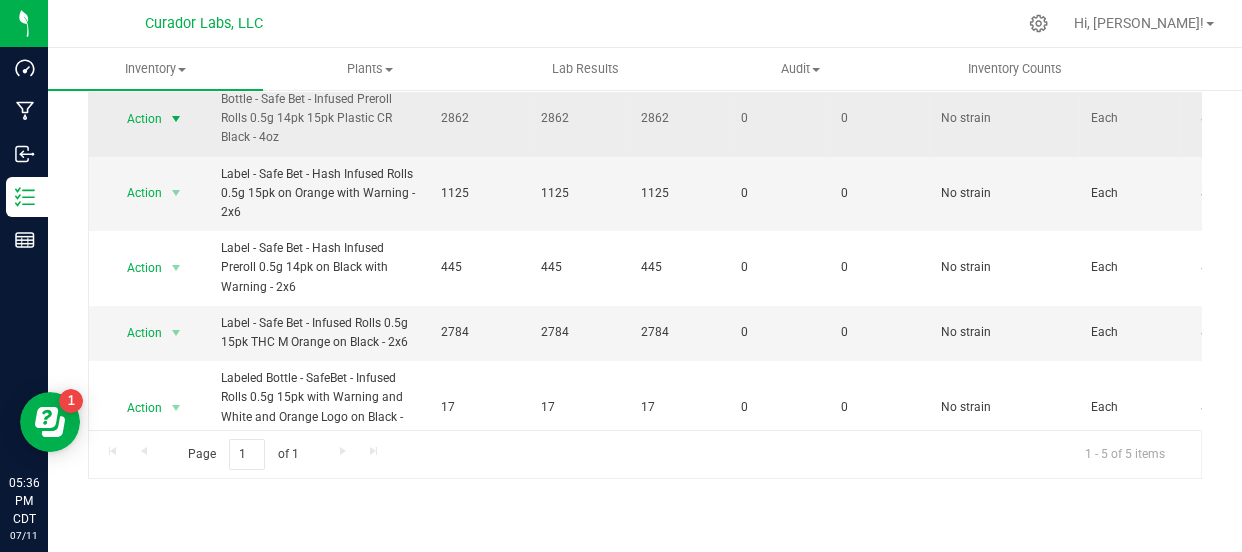 type on "15pk" 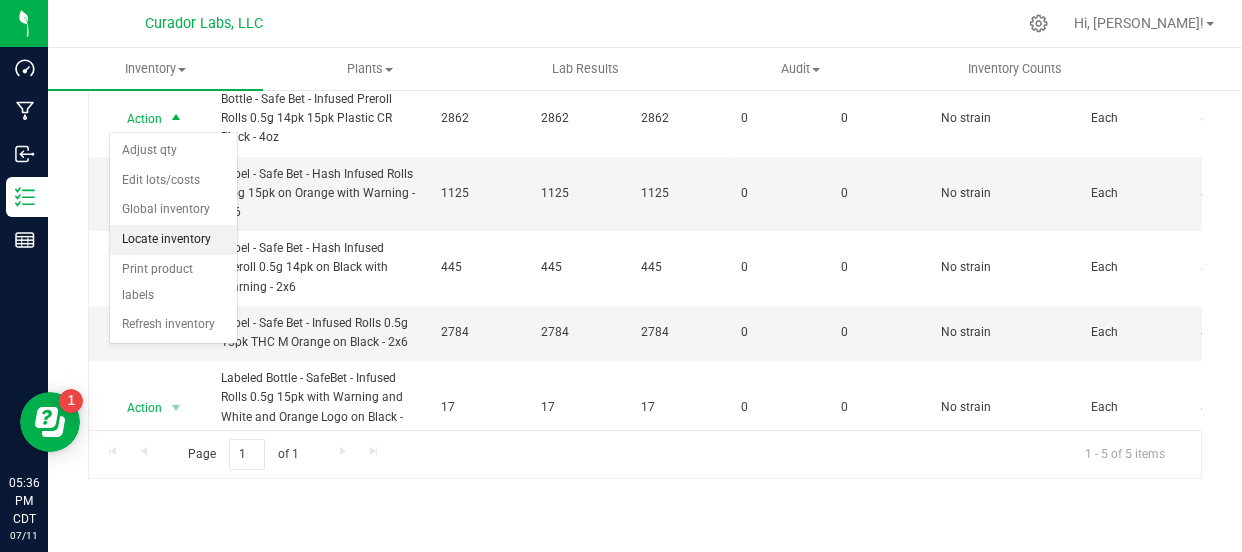 click on "Locate inventory" at bounding box center [173, 240] 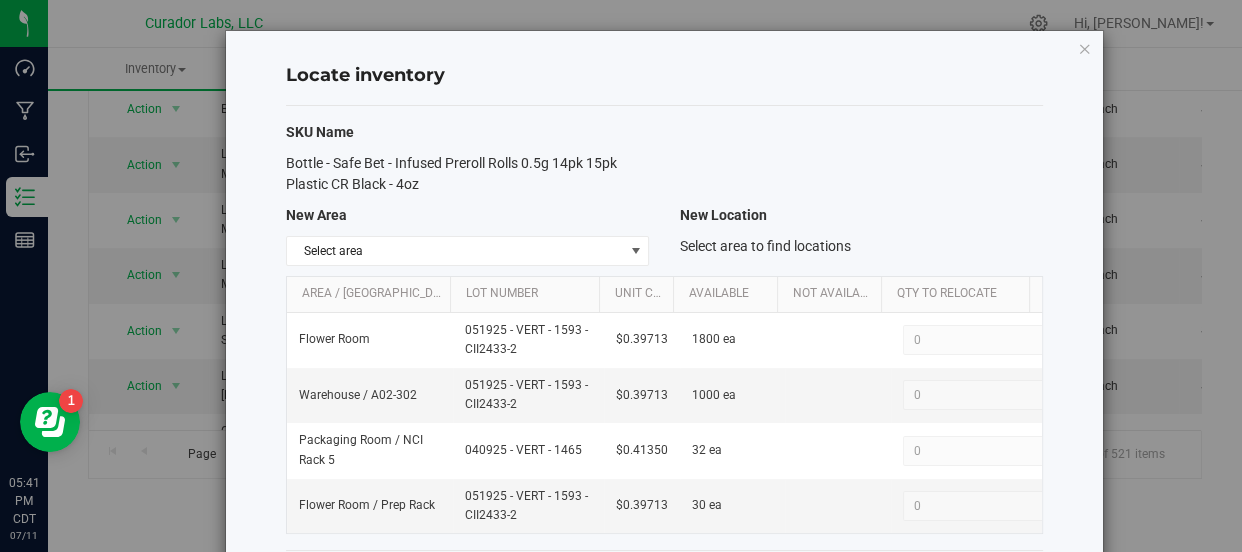 click on "Locate inventory" at bounding box center (665, 76) 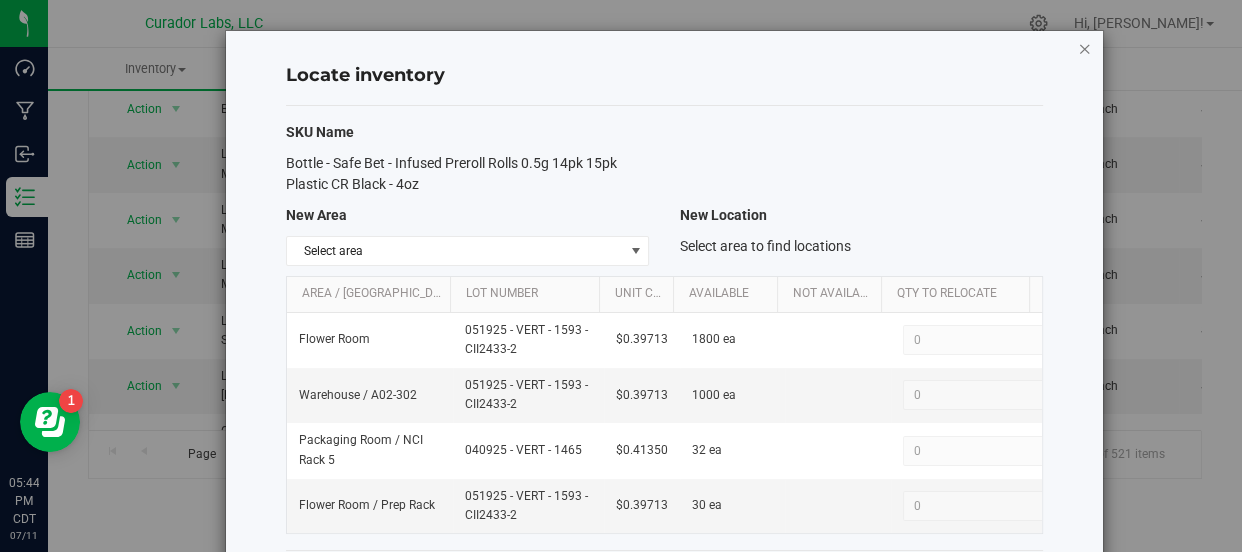 click at bounding box center (1085, 48) 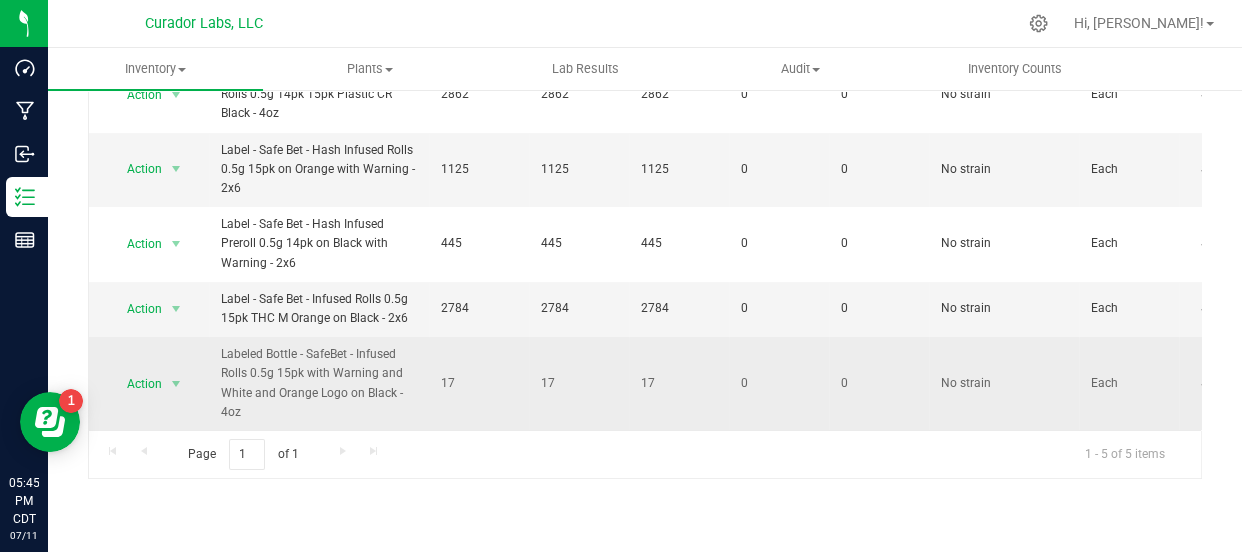 scroll, scrollTop: 0, scrollLeft: 0, axis: both 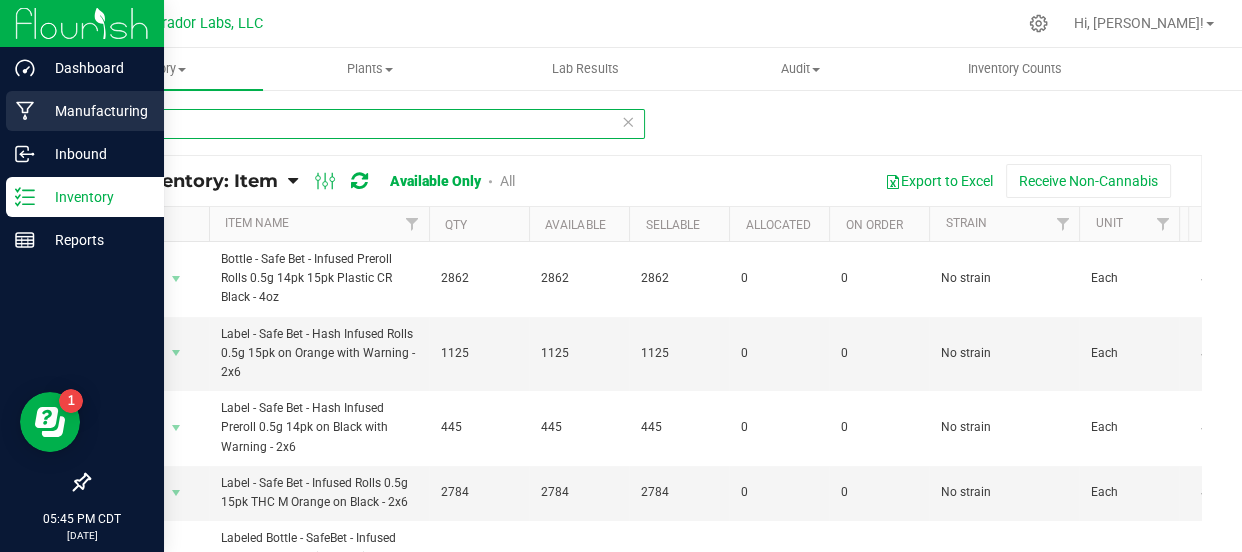 drag, startPoint x: 150, startPoint y: 127, endPoint x: 33, endPoint y: 128, distance: 117.00427 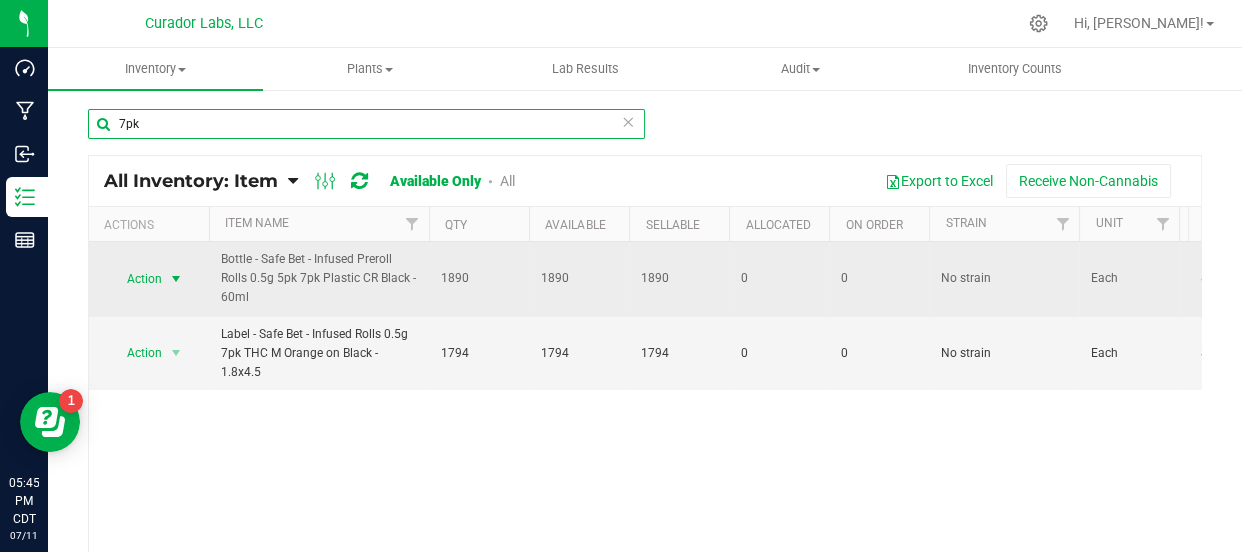 type on "7pk" 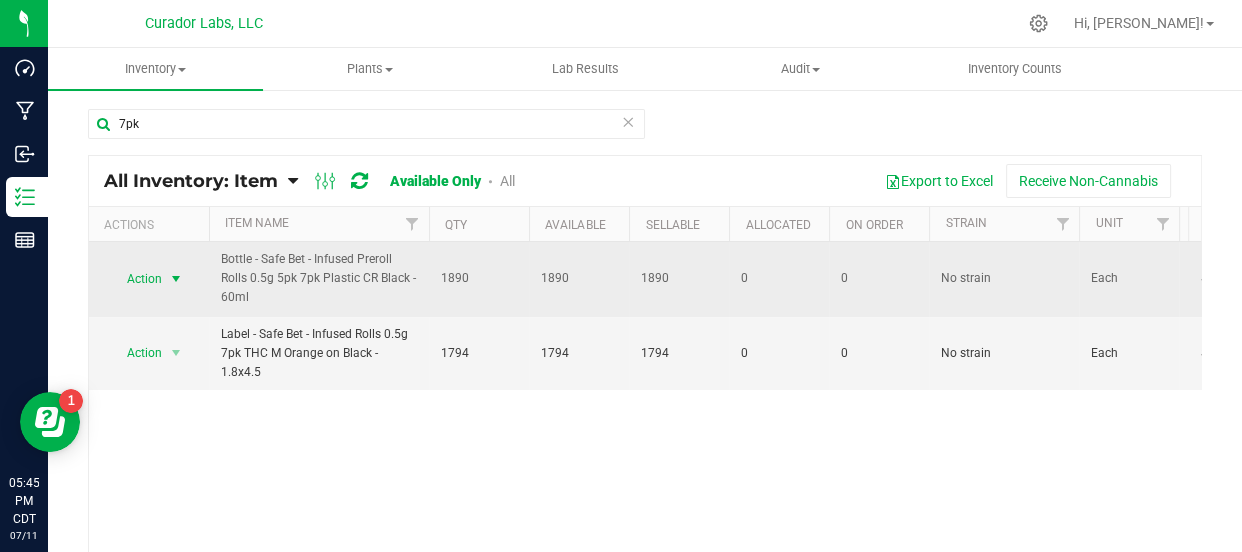 click on "Action" at bounding box center [136, 279] 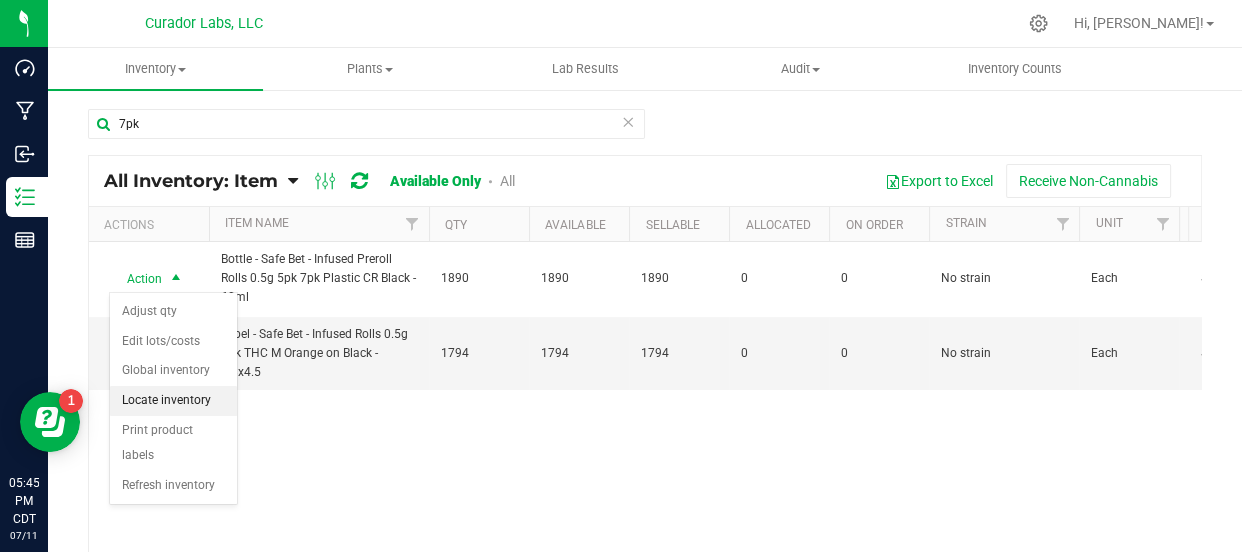 click on "Locate inventory" at bounding box center (173, 401) 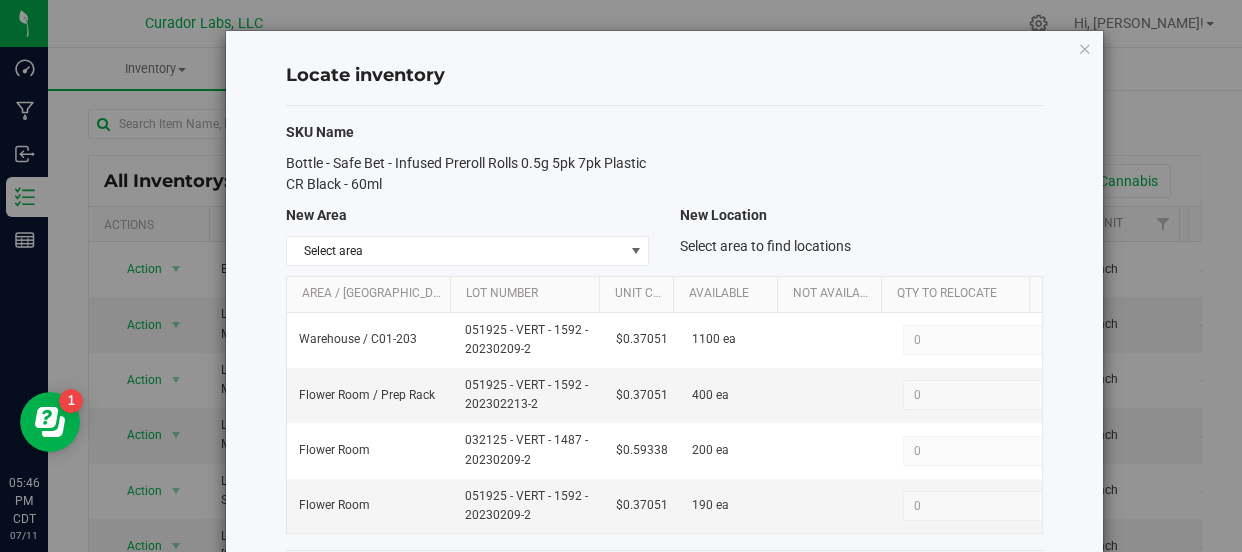 click on "SKU Name
Bottle - Safe Bet - Infused Preroll Rolls 0.5g 5pk 7pk Plastic CR Black - 60ml
New Area
New Location
Select area Select area BHO Lab BHO Lab Convection Oven 1 BHO Lab Convection Oven 2 BHO Lab Convection Oven 3 BHO Lab Convection Oven 4 BHO Lab Cryo Freezer 1 BHO Lab Cryo Freezer 2 BHO Lab Cryo Freezer 3 BHO Lab Freezer 1 BHO Lab Vac Oven 1 BHO Lab Vac Oven 2 BHO Lab Vac Oven 3 BHO Lab Vac Oven 4 BHO Lab Vac Oven 5 BHO Lab Vac Oven 6 Cannatrol Carting Room Distillate Rack Dock Flower Production Room Flower Room For Sale Fridge 1 For Sale Fridge 2 For Sale Rack 1 For Sale Rack 2 For Sale Rack 3 For Sale Rack 4 For Sale Rack 5 For Sale Rack 6 For Sale Rack 7 For Sale Rack 8 For Sale Vault 0" at bounding box center (665, 328) 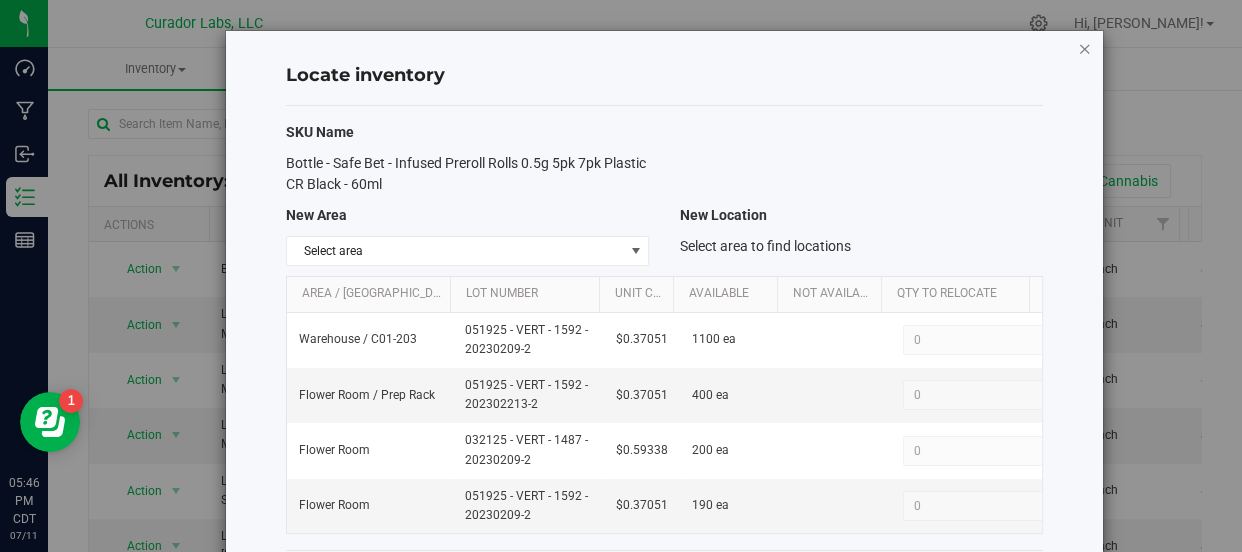 click at bounding box center (1085, 48) 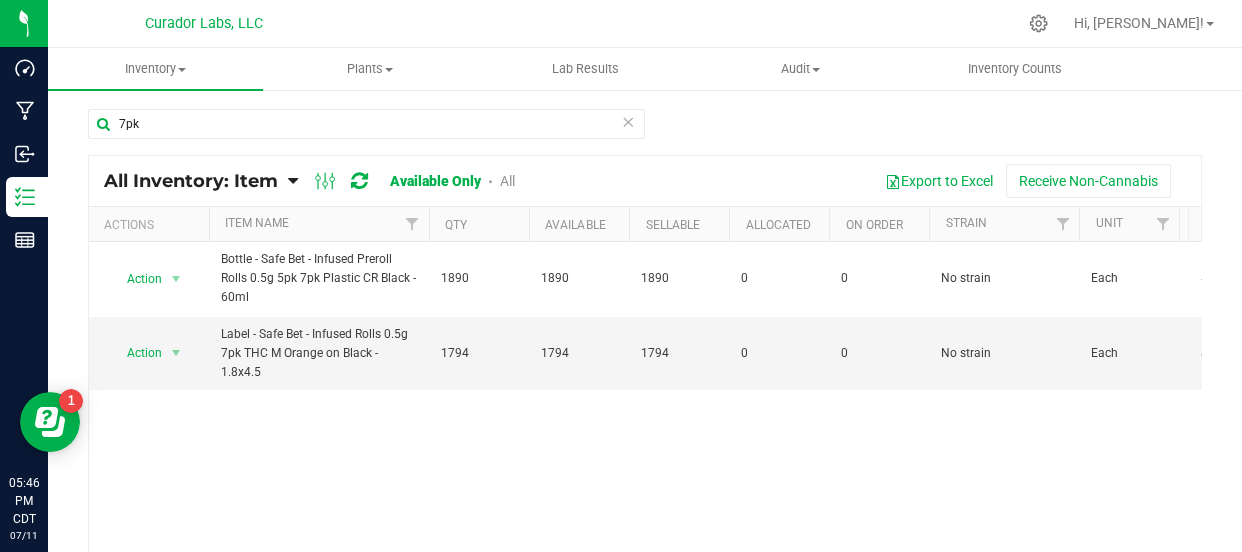 click on "7pk
All Inventory: Item
Item Summary
Item (default)
Item by Strain
Item by Location" at bounding box center [645, 400] 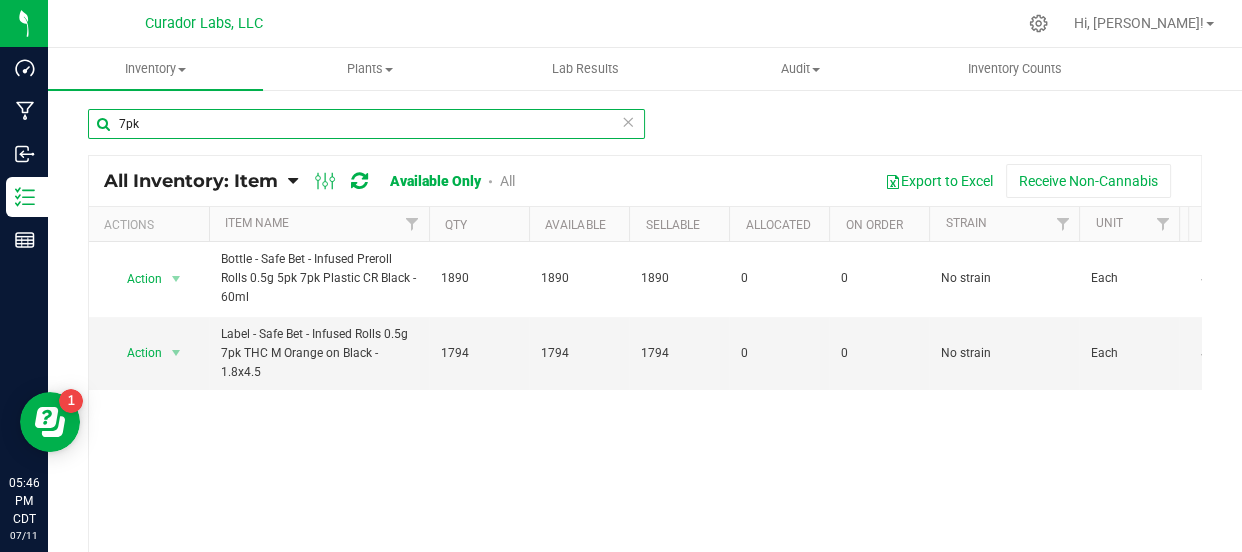 drag, startPoint x: 151, startPoint y: 116, endPoint x: 115, endPoint y: 120, distance: 36.221542 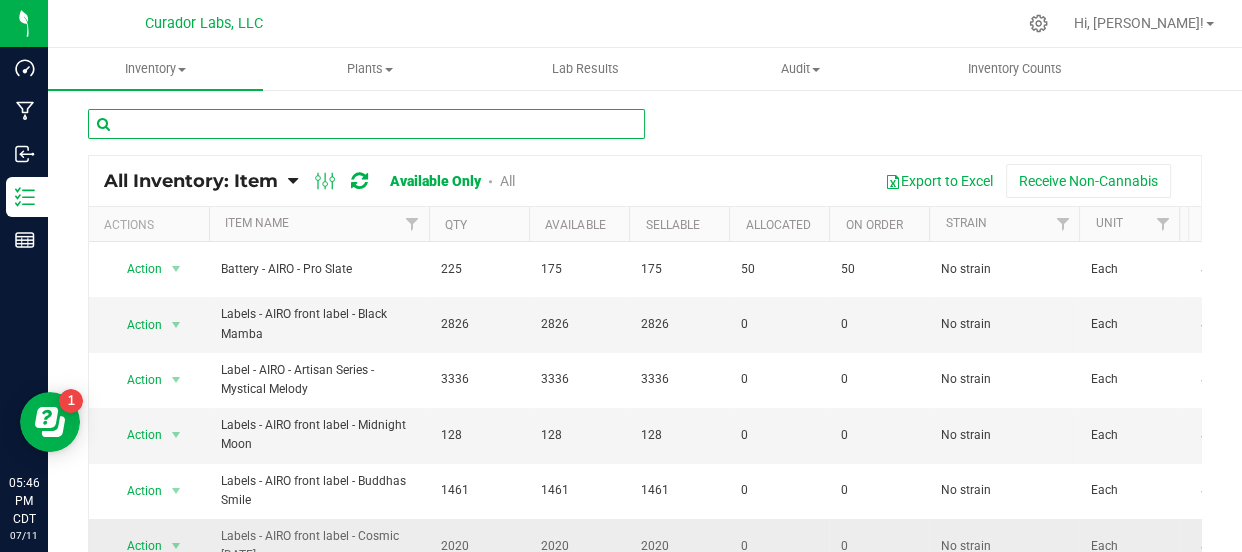 type 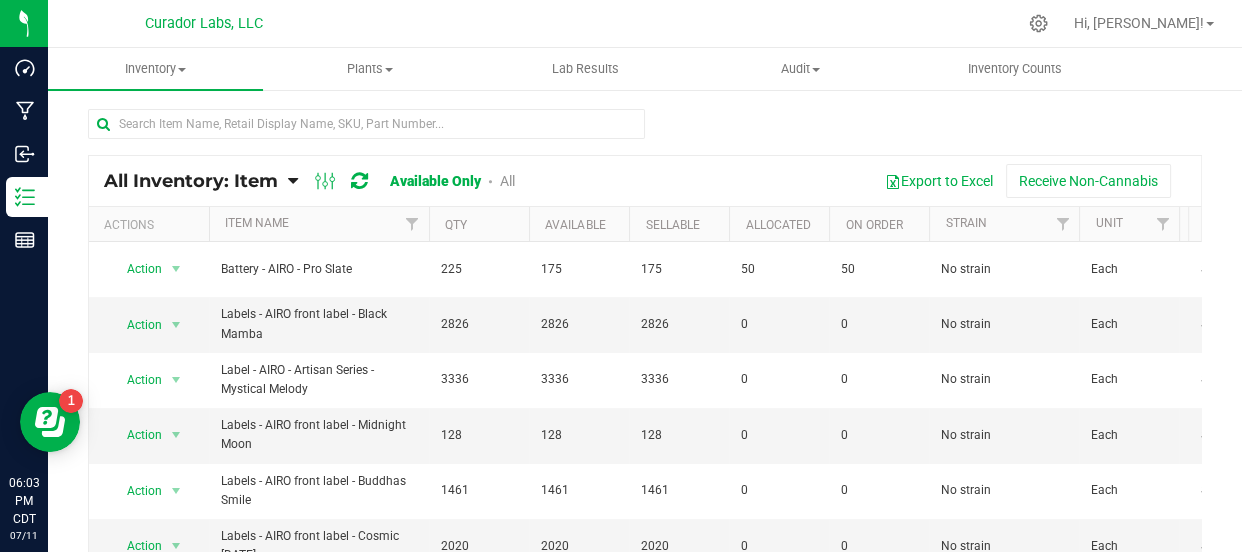 click at bounding box center [687, 23] 